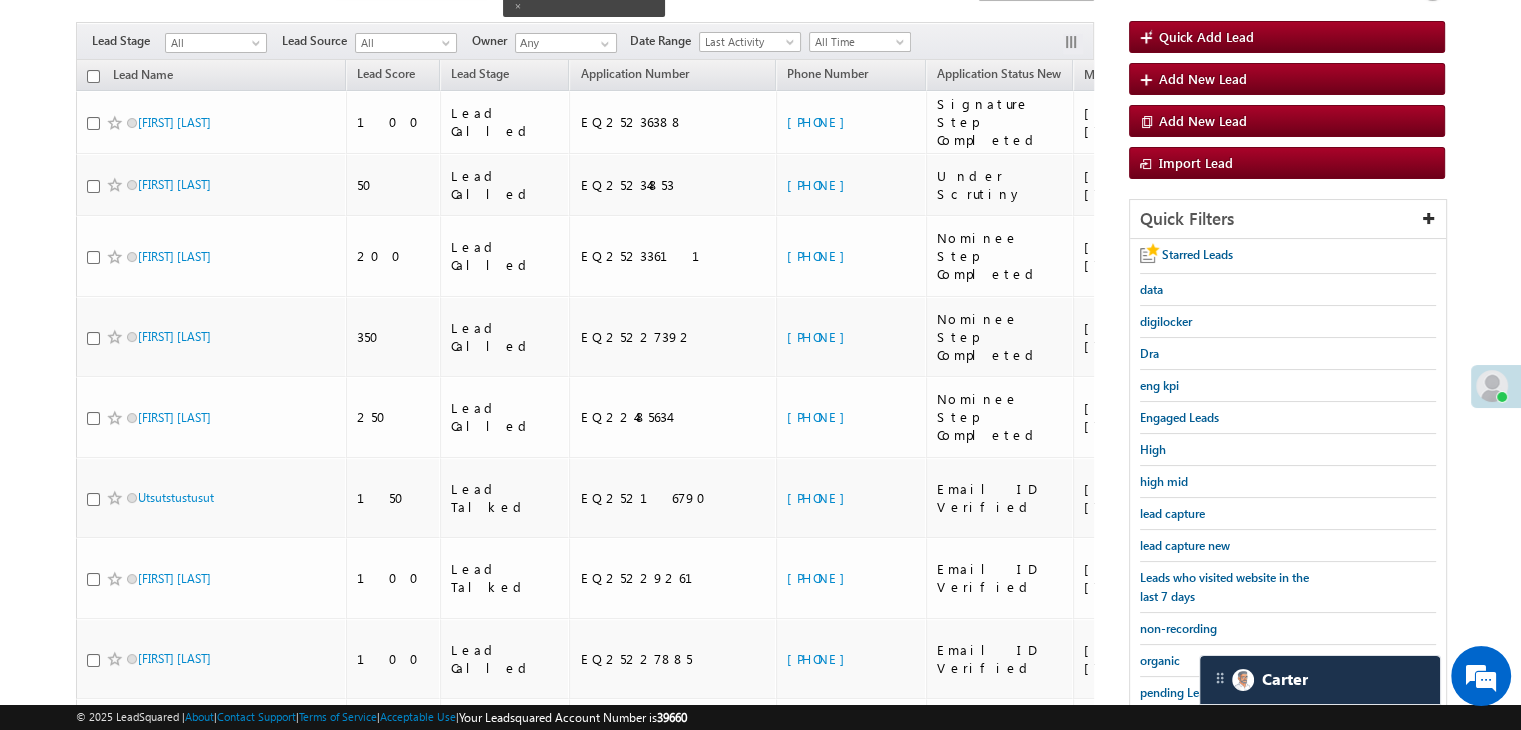 scroll, scrollTop: 0, scrollLeft: 0, axis: both 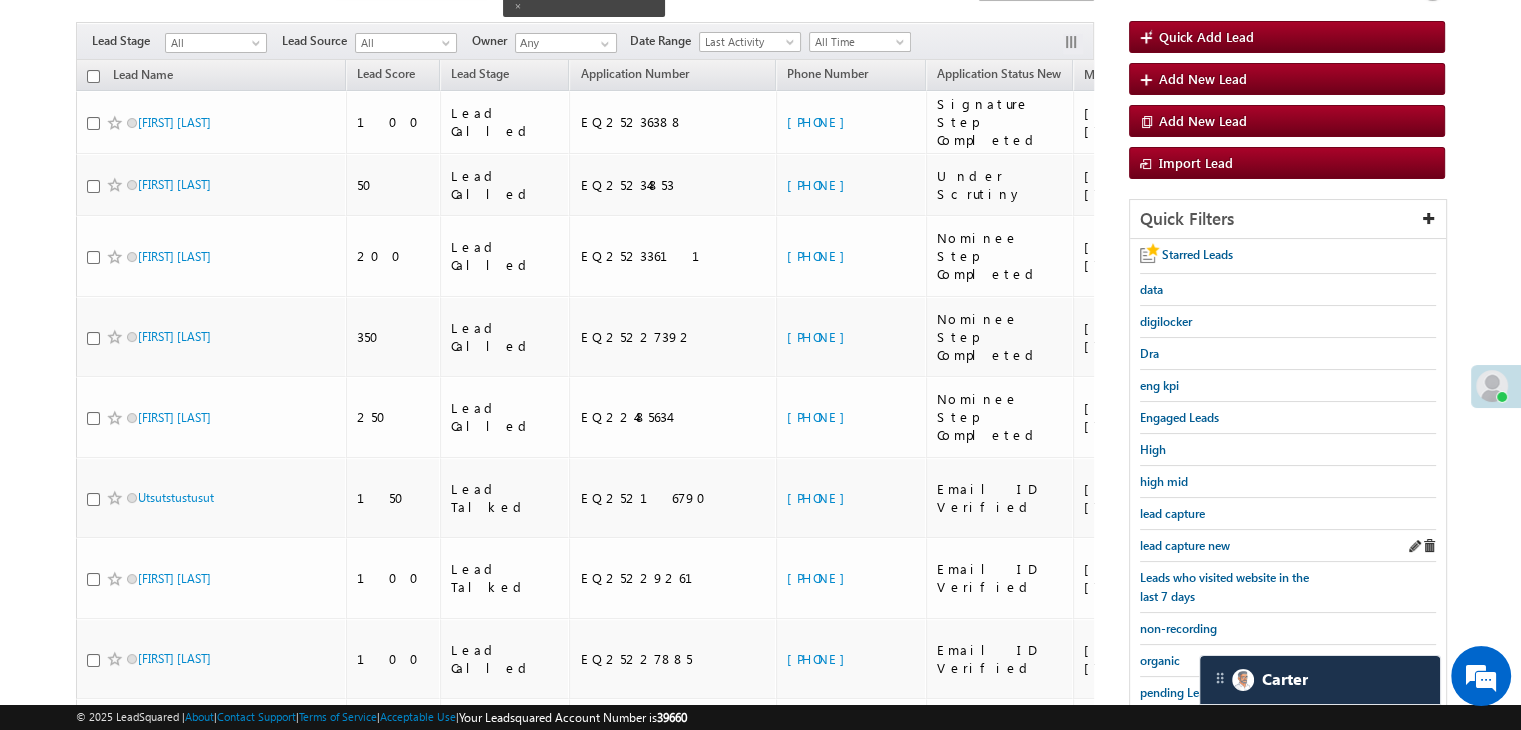 click on "lead capture new" at bounding box center (1288, 546) 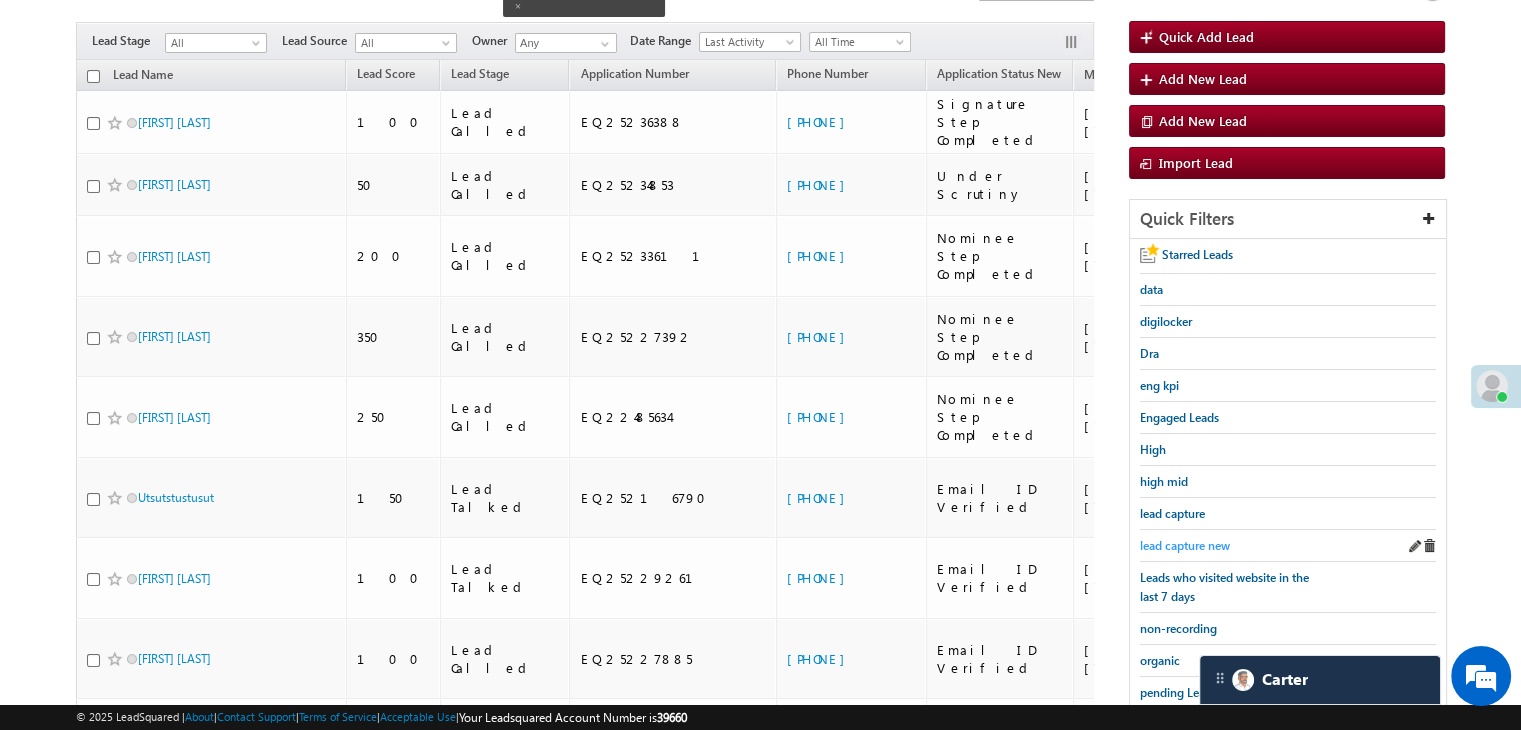click on "lead capture new" at bounding box center (1185, 545) 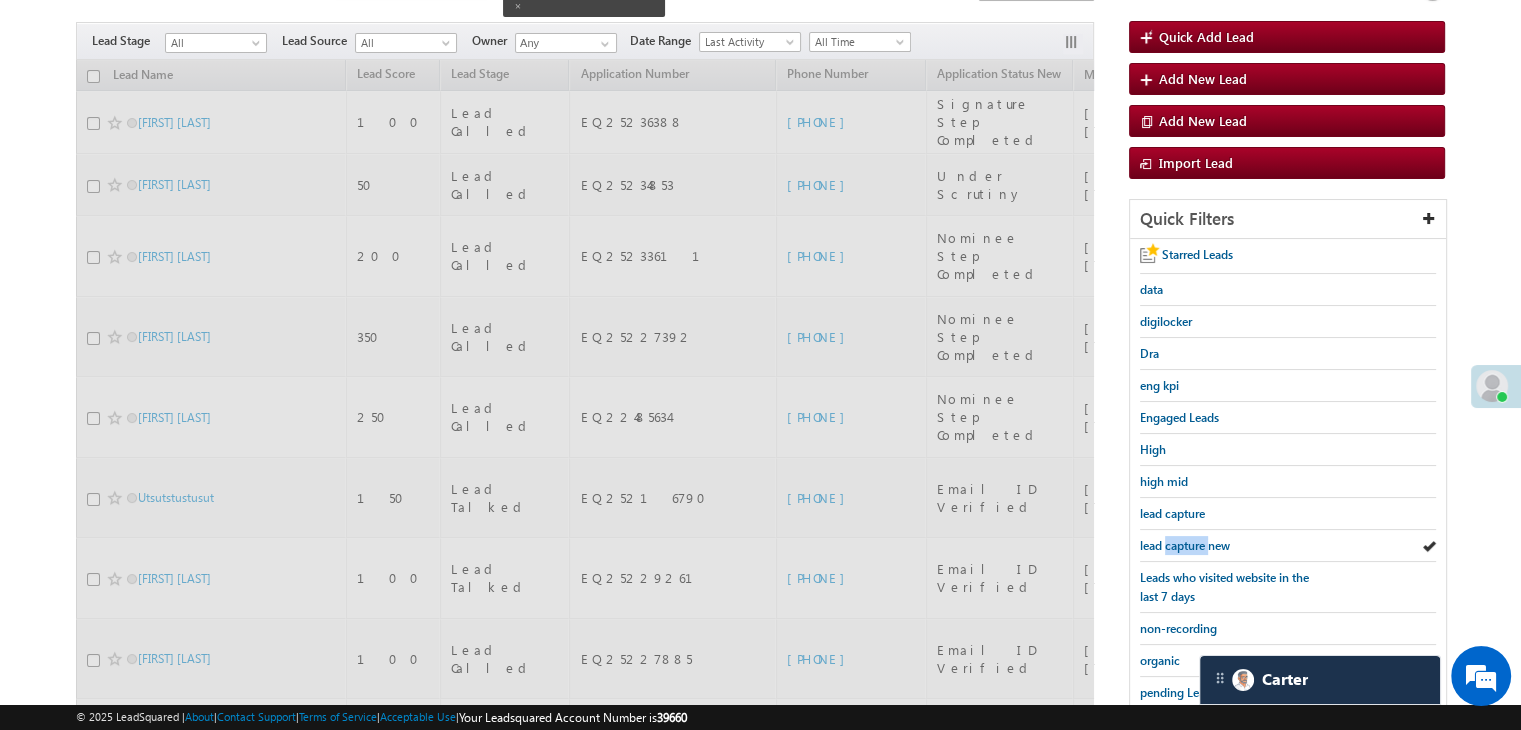 click on "lead capture new" at bounding box center (1185, 545) 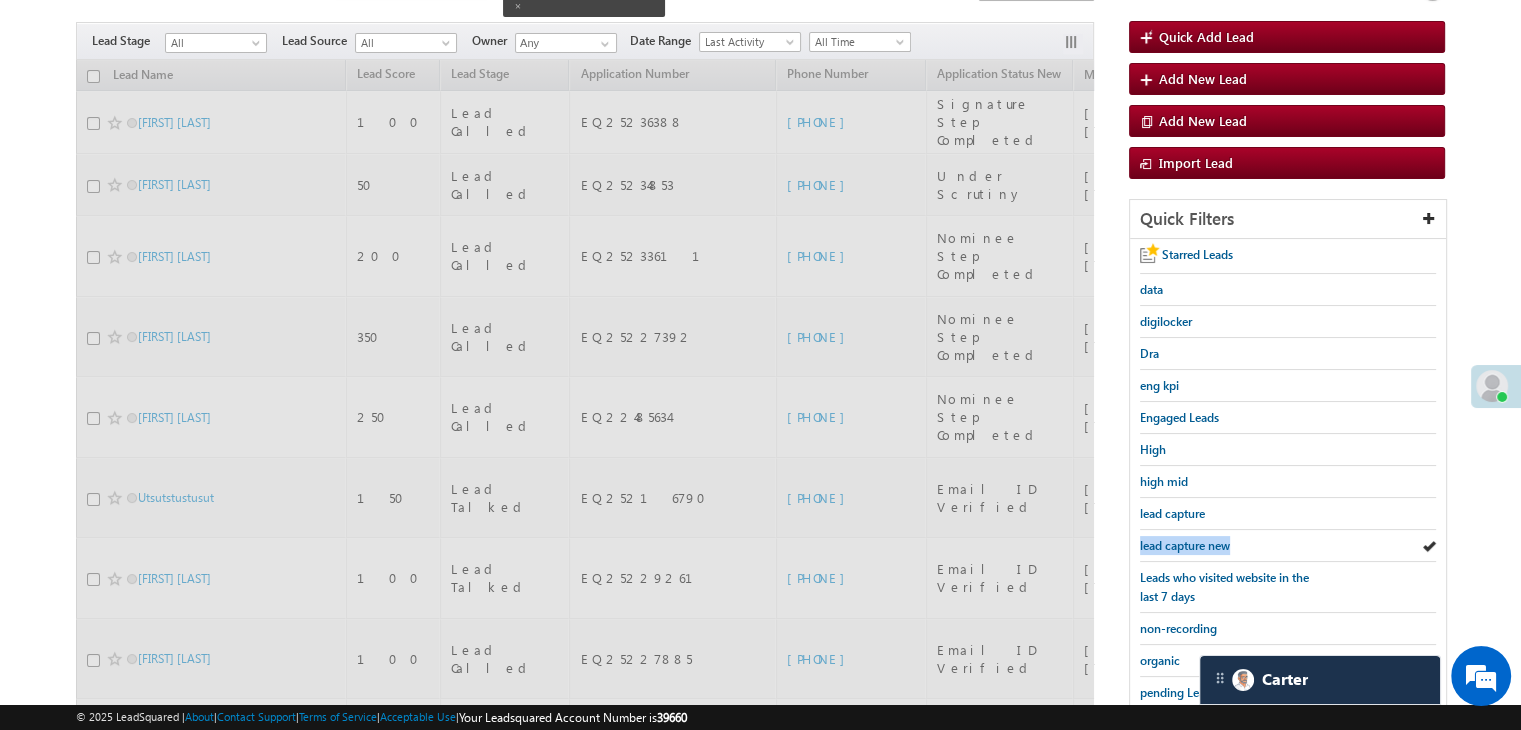 click on "lead capture new" at bounding box center (1185, 545) 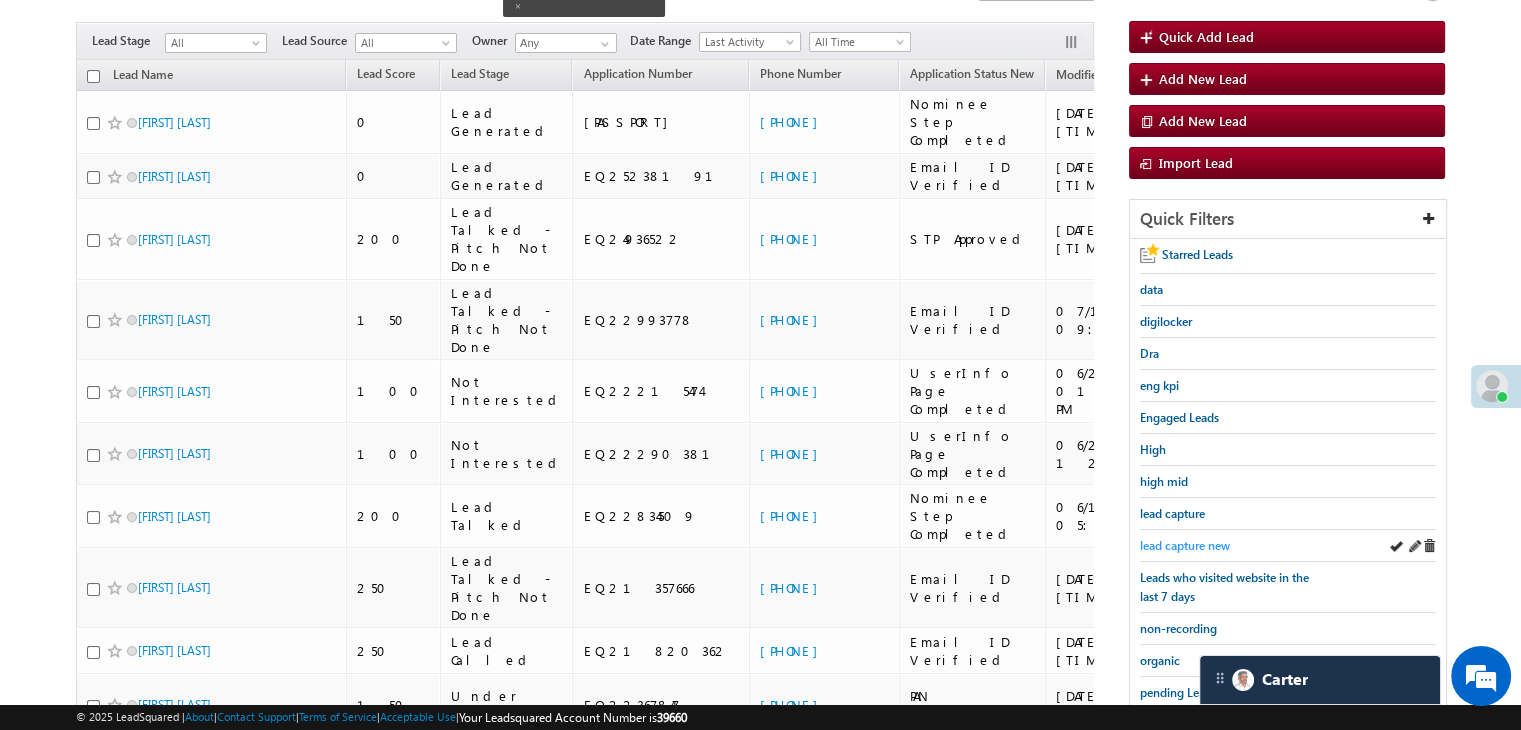click on "lead capture new" at bounding box center [1185, 545] 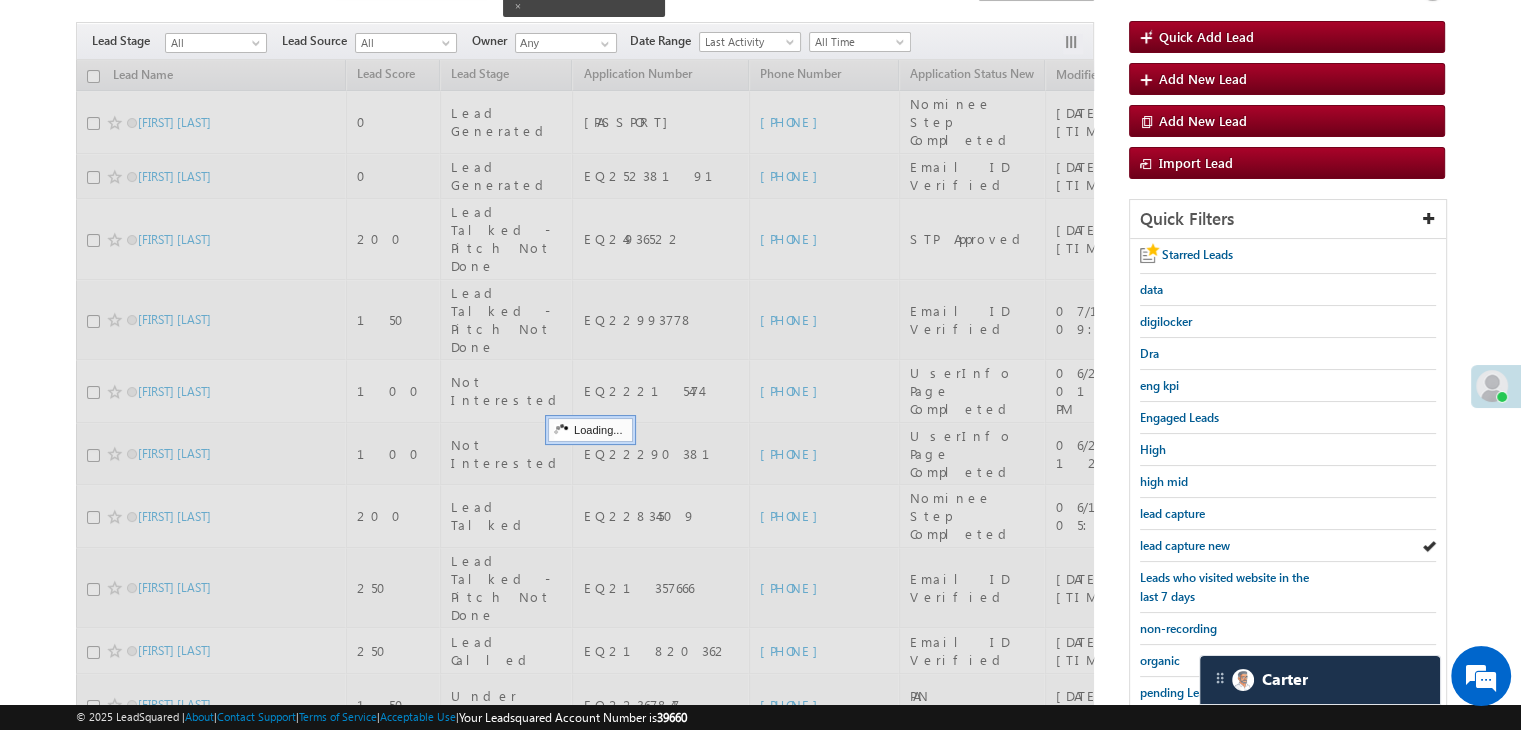 click on "lead capture new" at bounding box center [1185, 545] 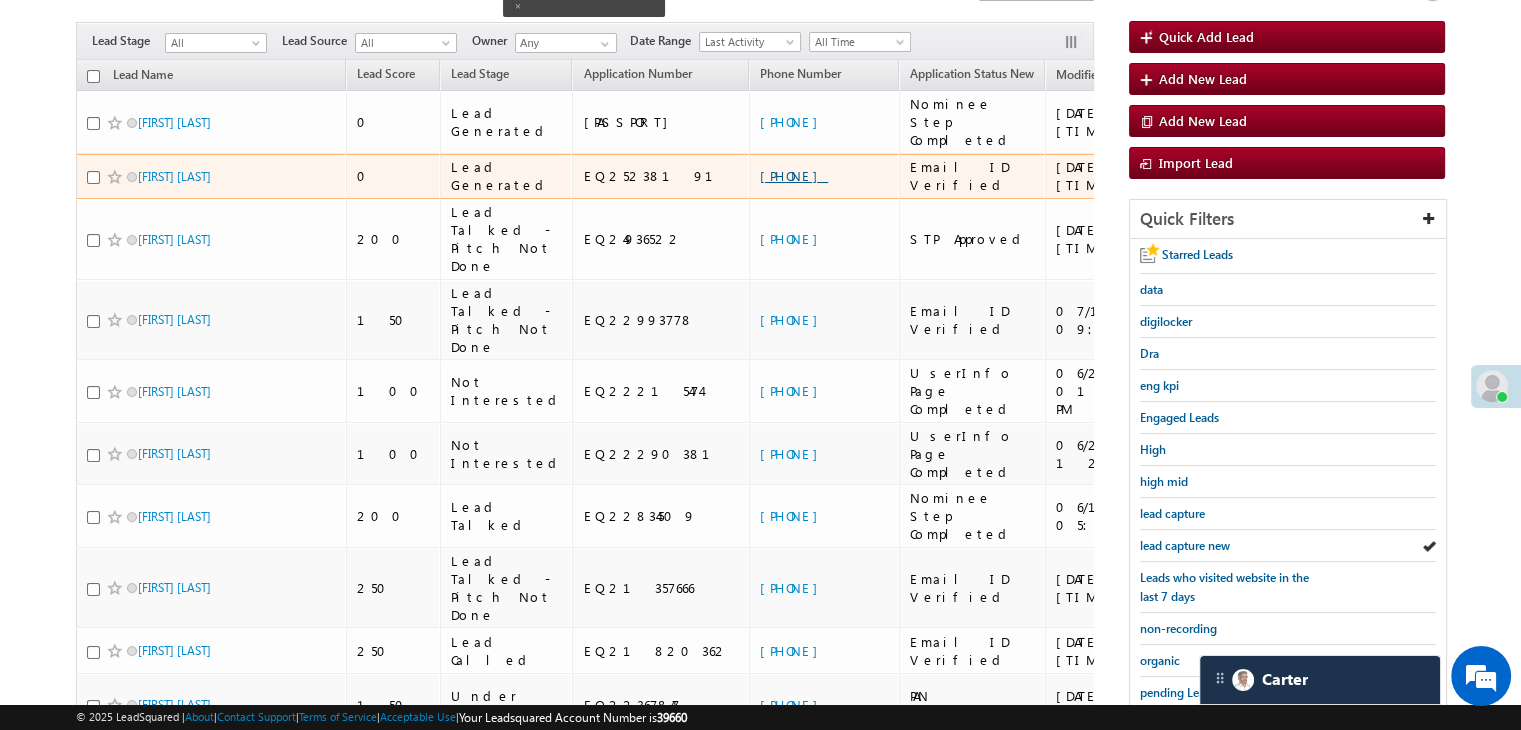click on "+91-6390861953" at bounding box center (794, 175) 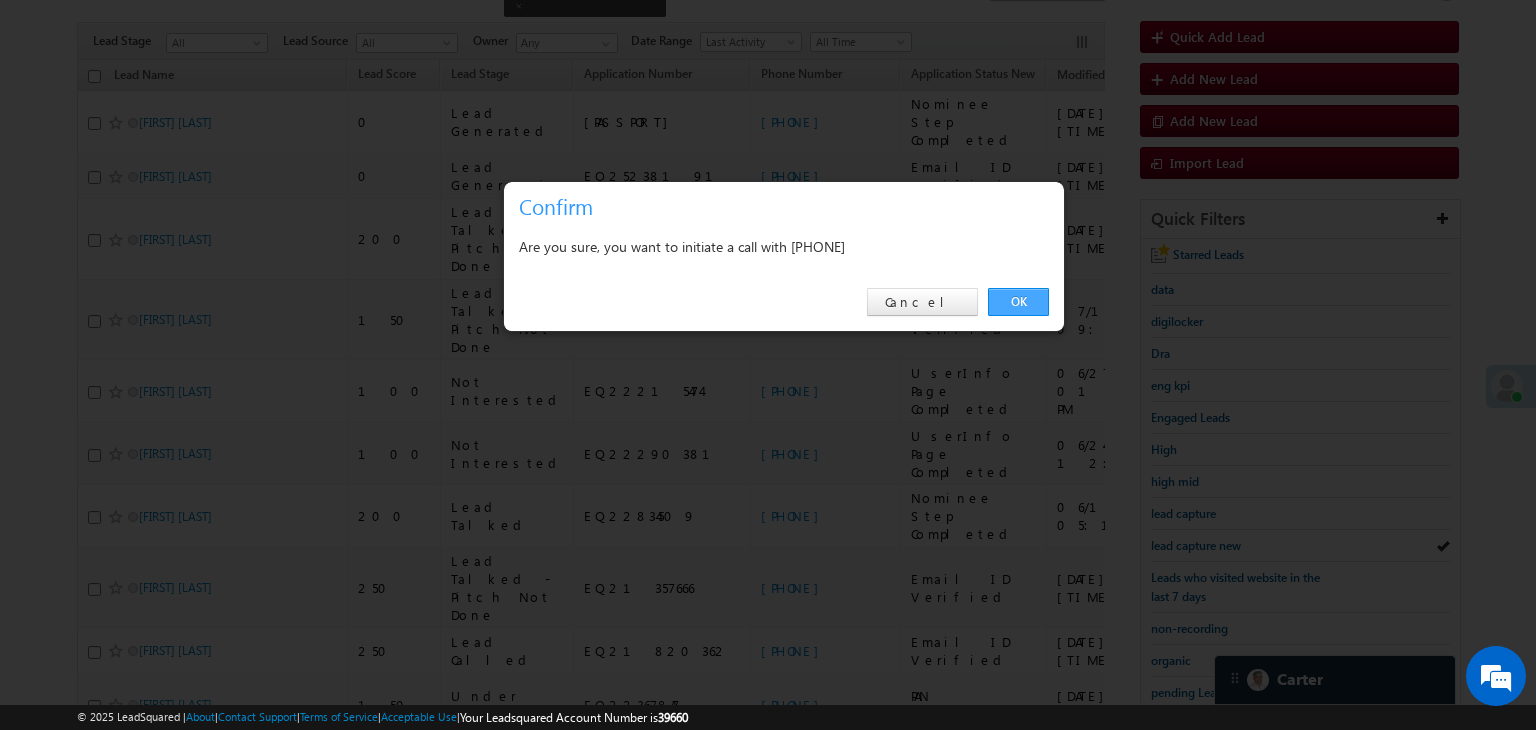 click on "OK" at bounding box center (1018, 302) 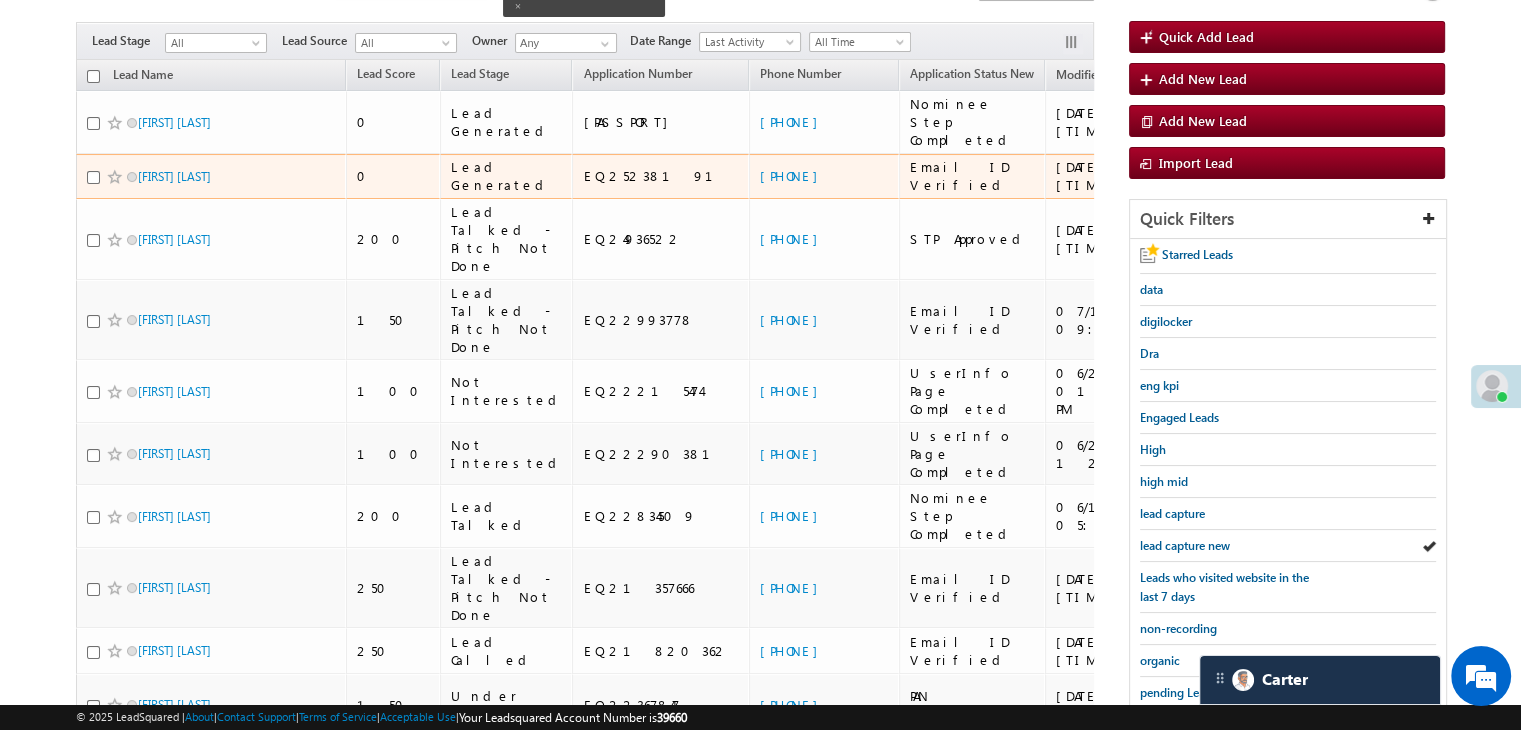 scroll, scrollTop: 216, scrollLeft: 0, axis: vertical 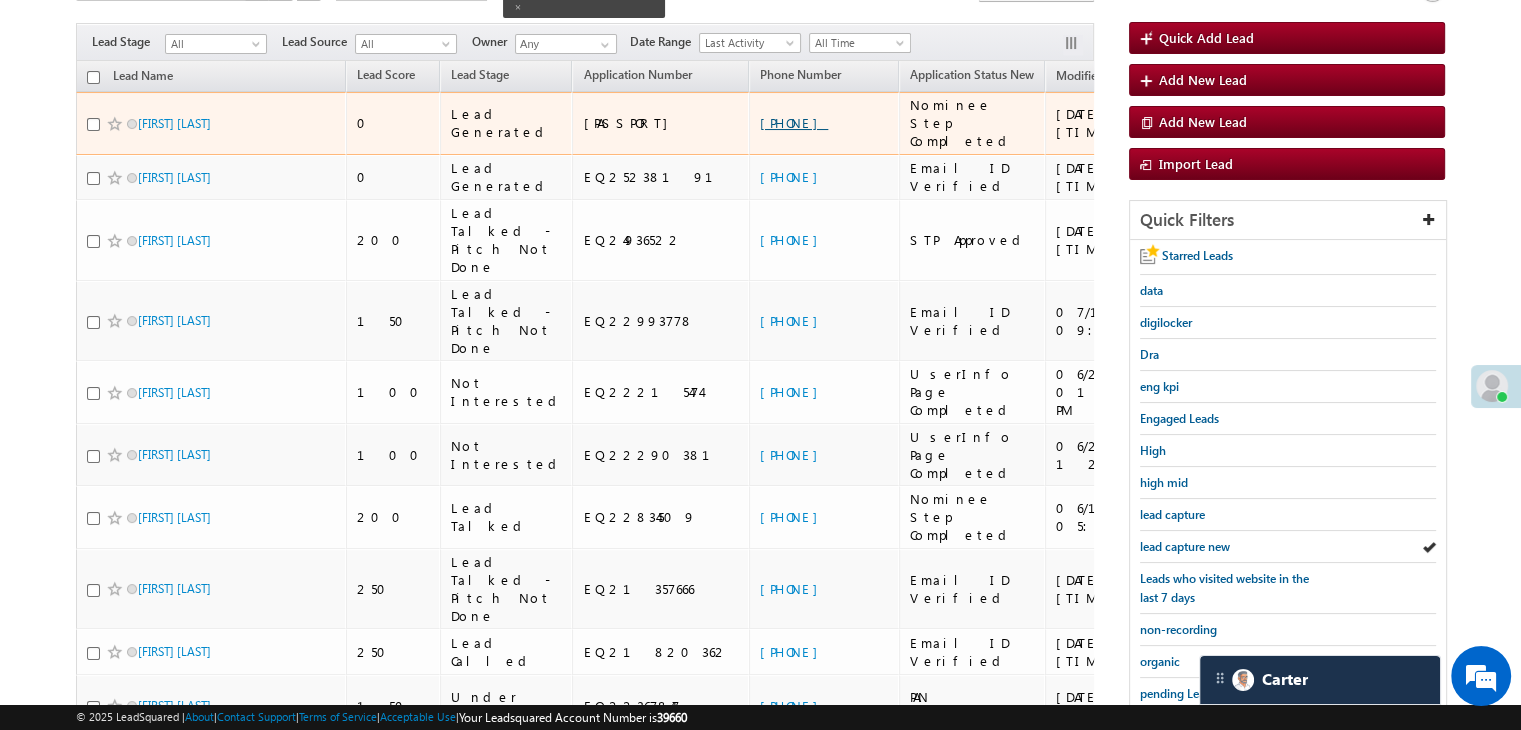 click on "+91-8249579881" at bounding box center (794, 122) 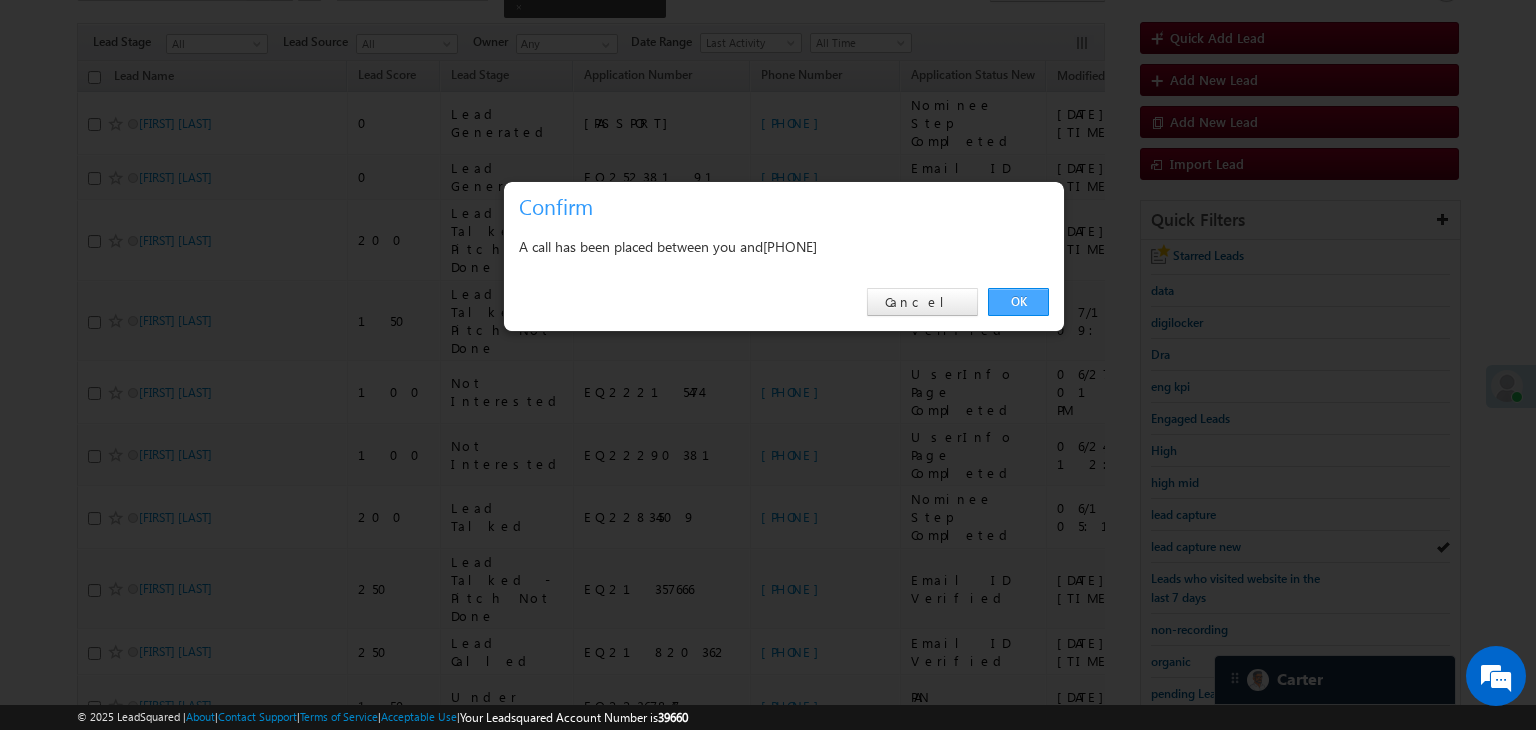 click on "OK" at bounding box center (1018, 302) 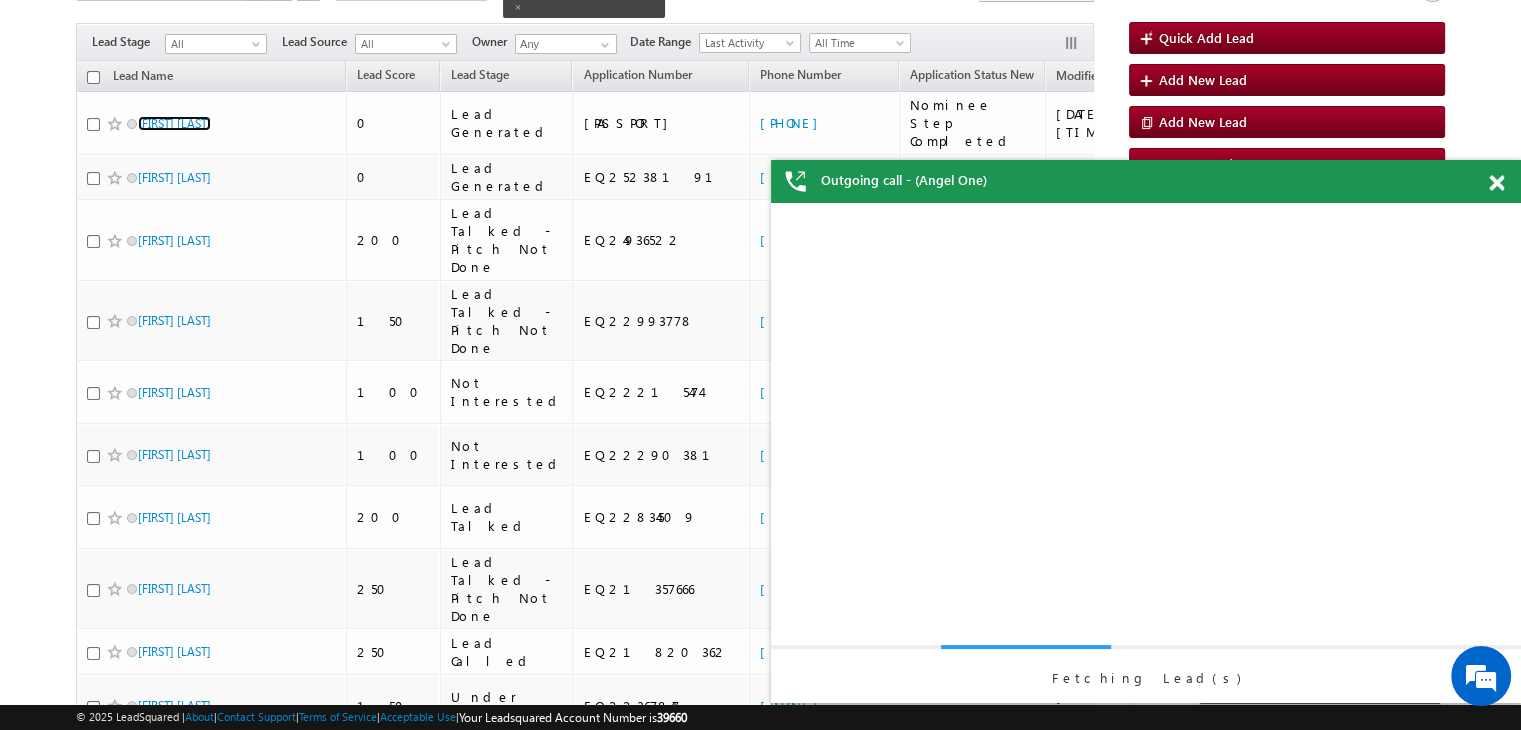 scroll, scrollTop: 0, scrollLeft: 0, axis: both 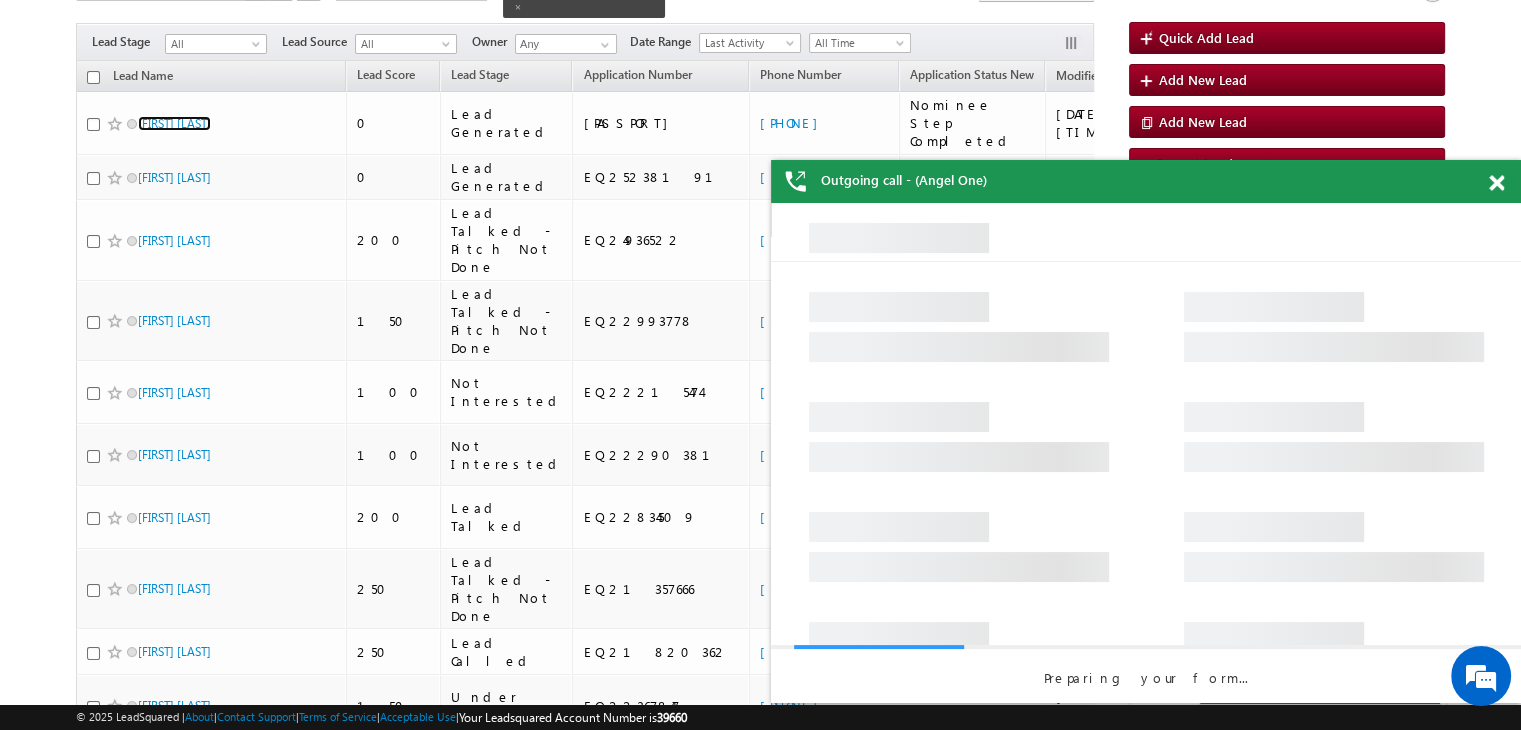 click at bounding box center [1507, 179] 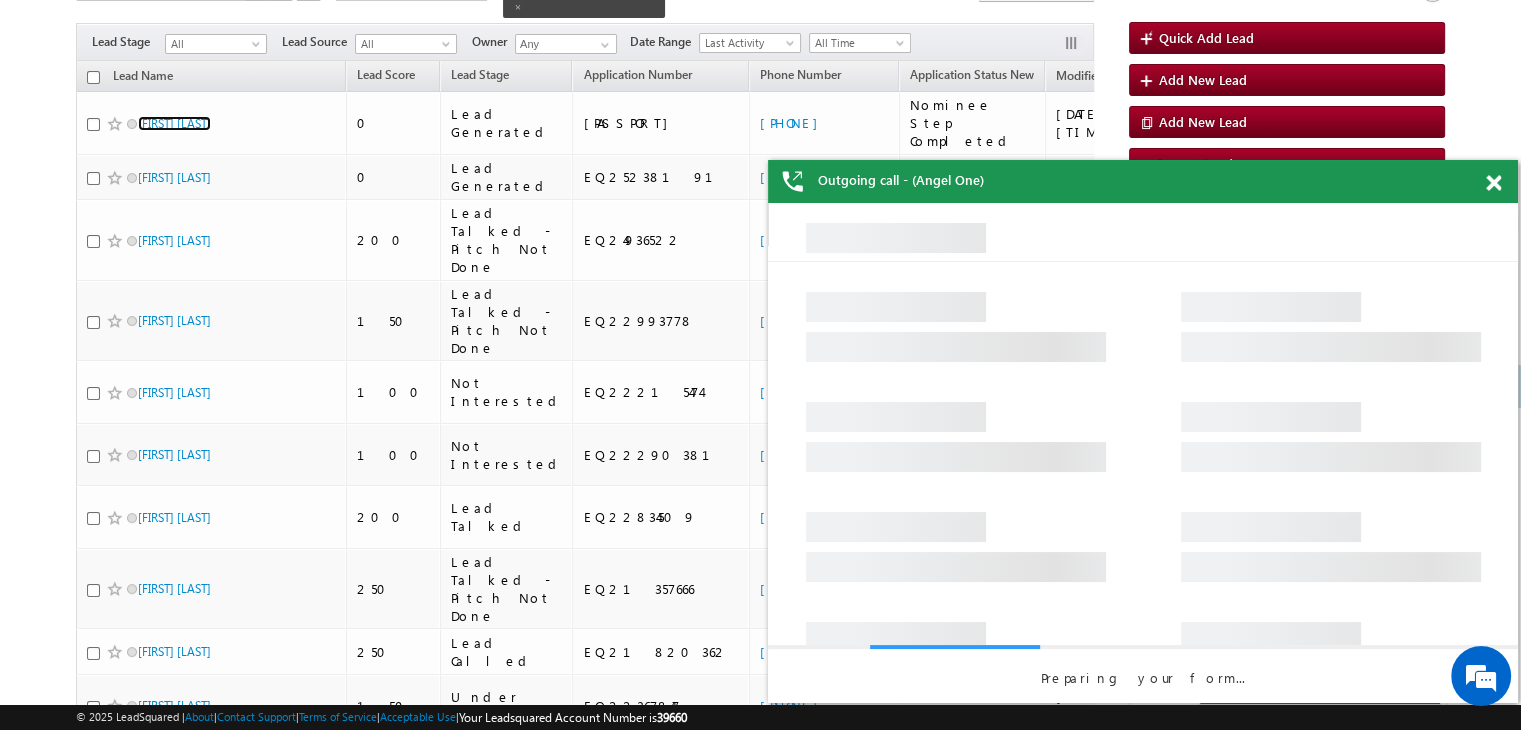 click at bounding box center [1493, 183] 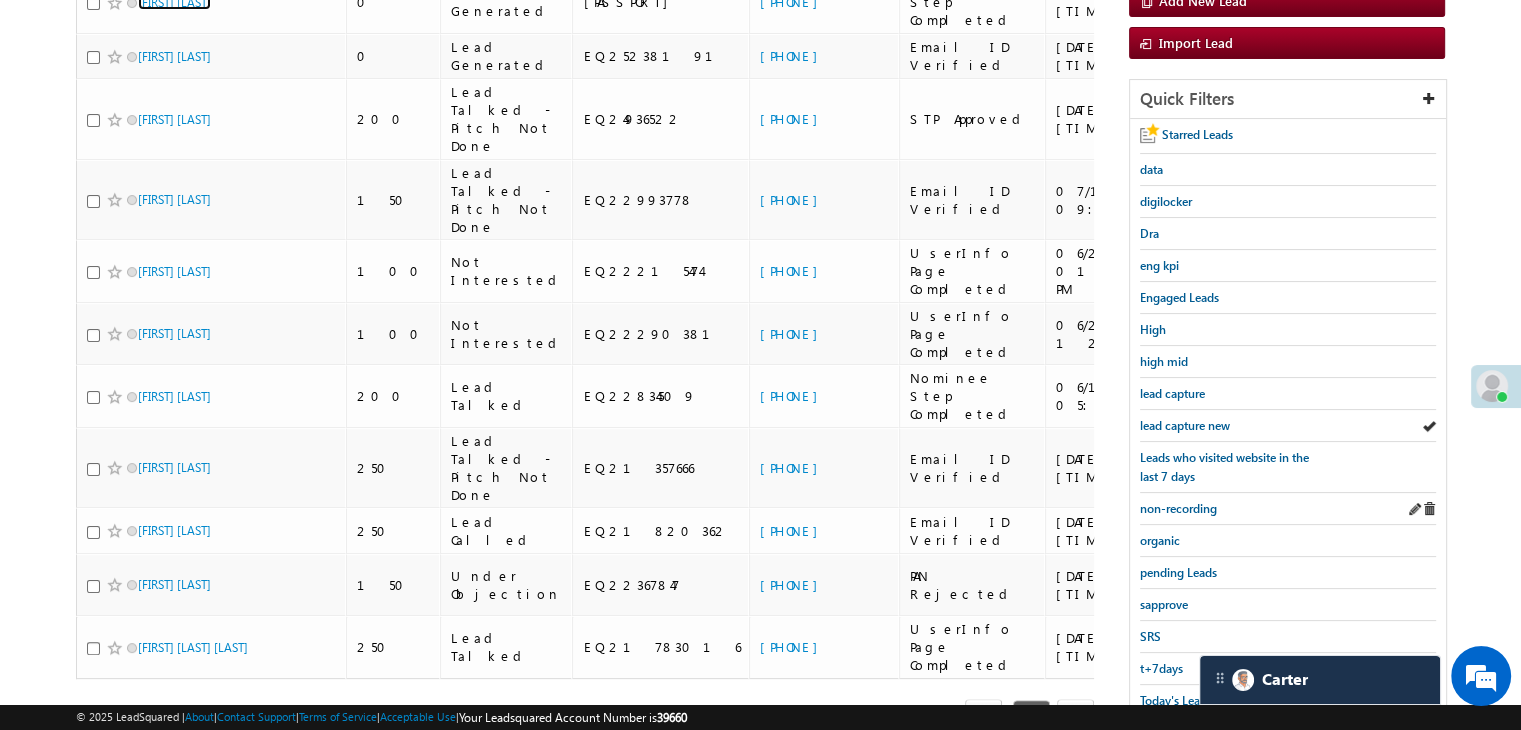 scroll, scrollTop: 416, scrollLeft: 0, axis: vertical 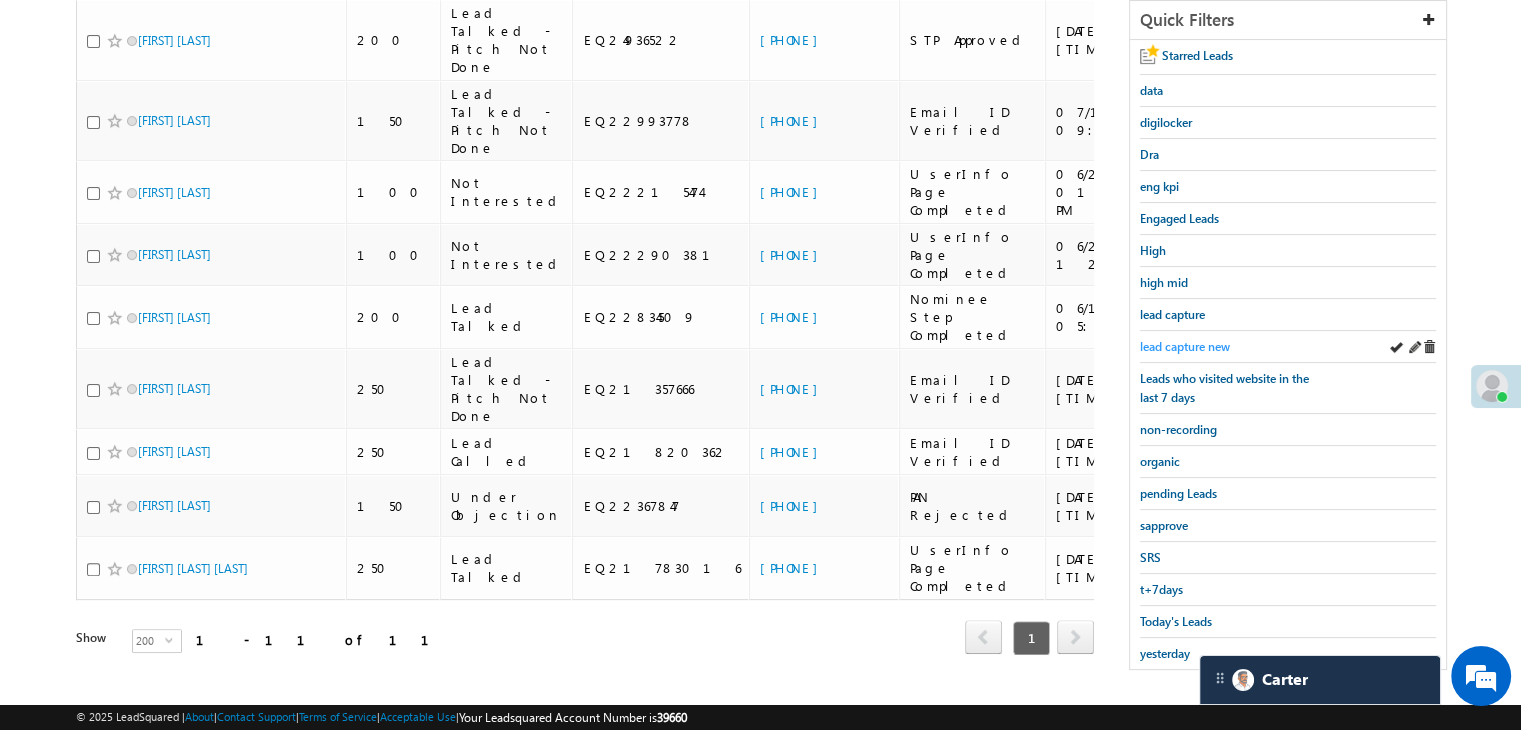 click on "lead capture new" at bounding box center [1185, 346] 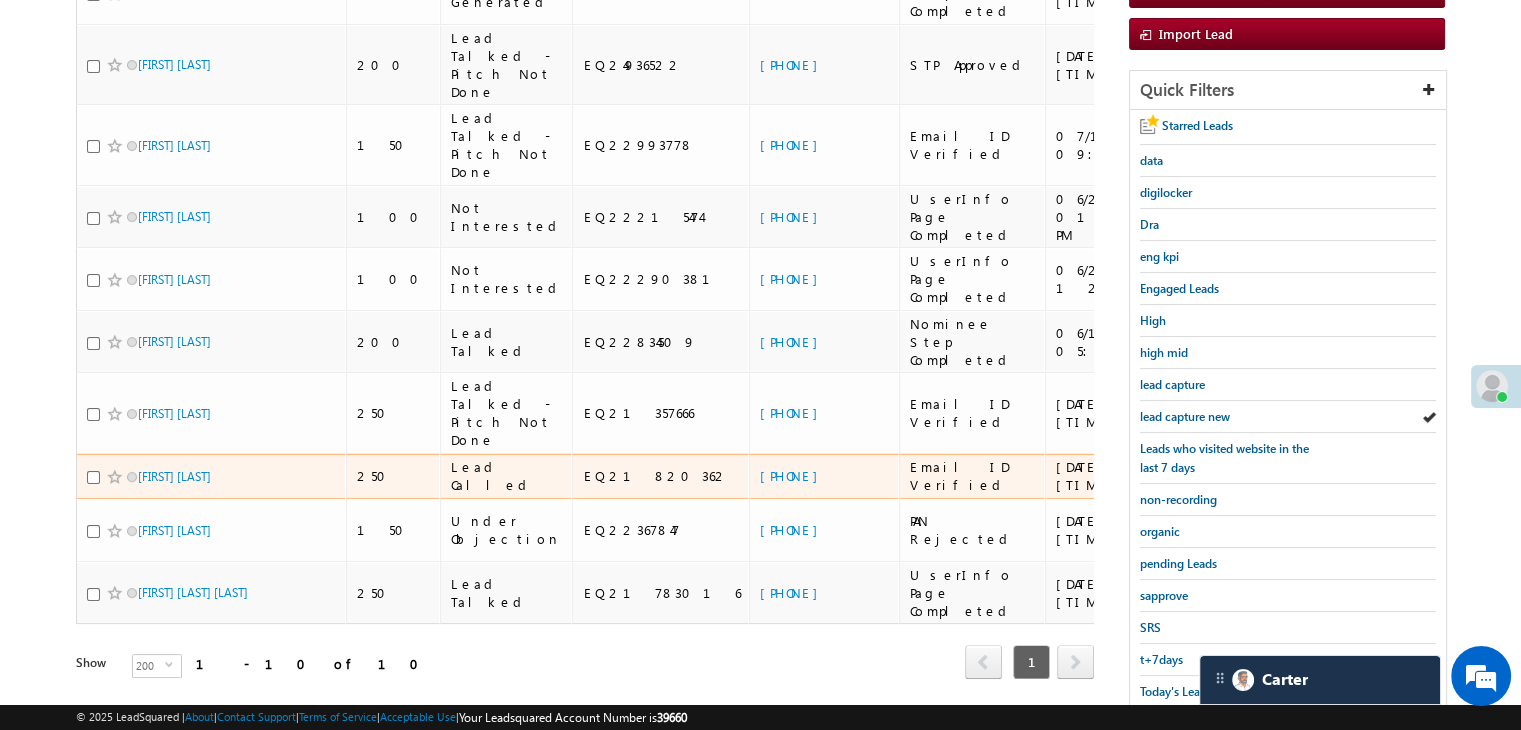 scroll, scrollTop: 363, scrollLeft: 0, axis: vertical 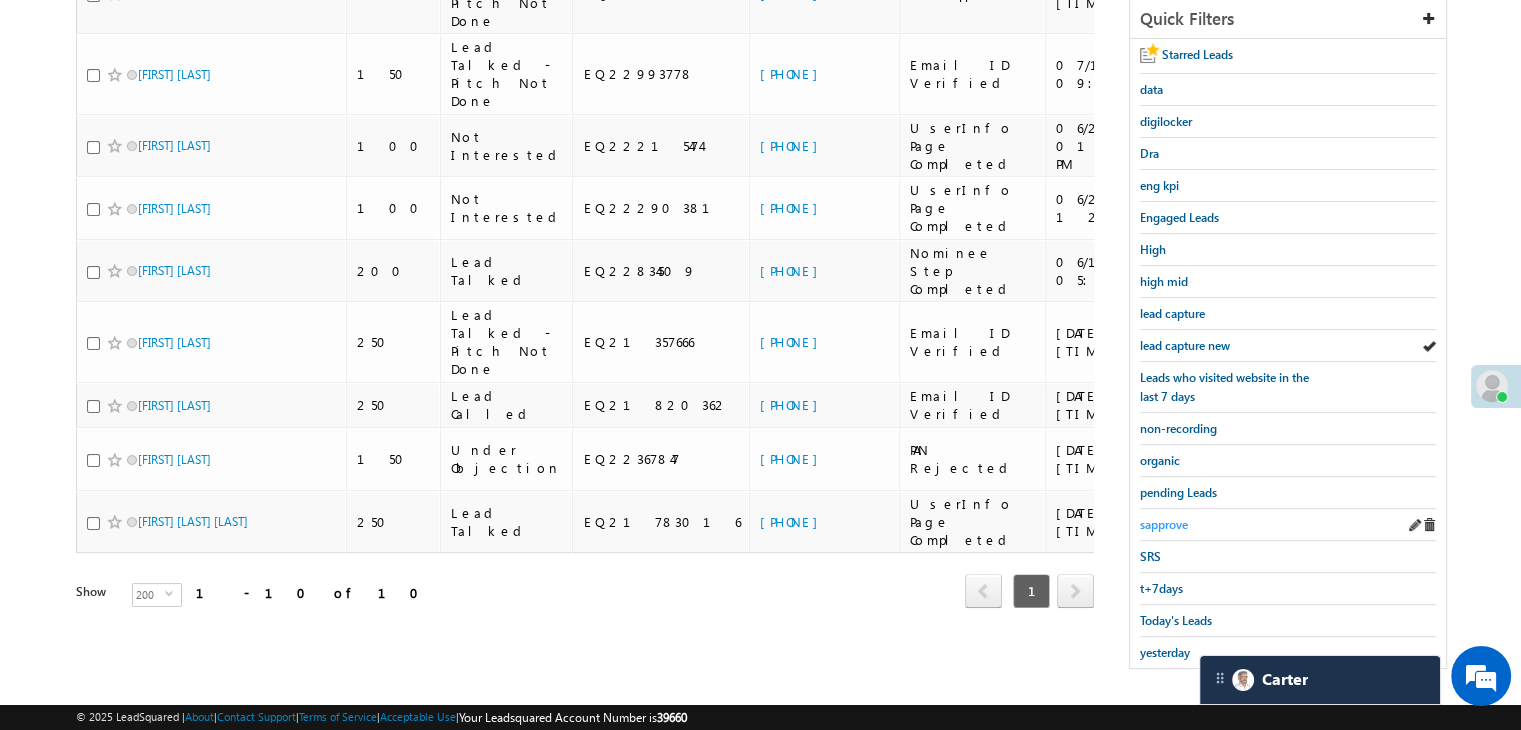 click on "sapprove" at bounding box center [1164, 524] 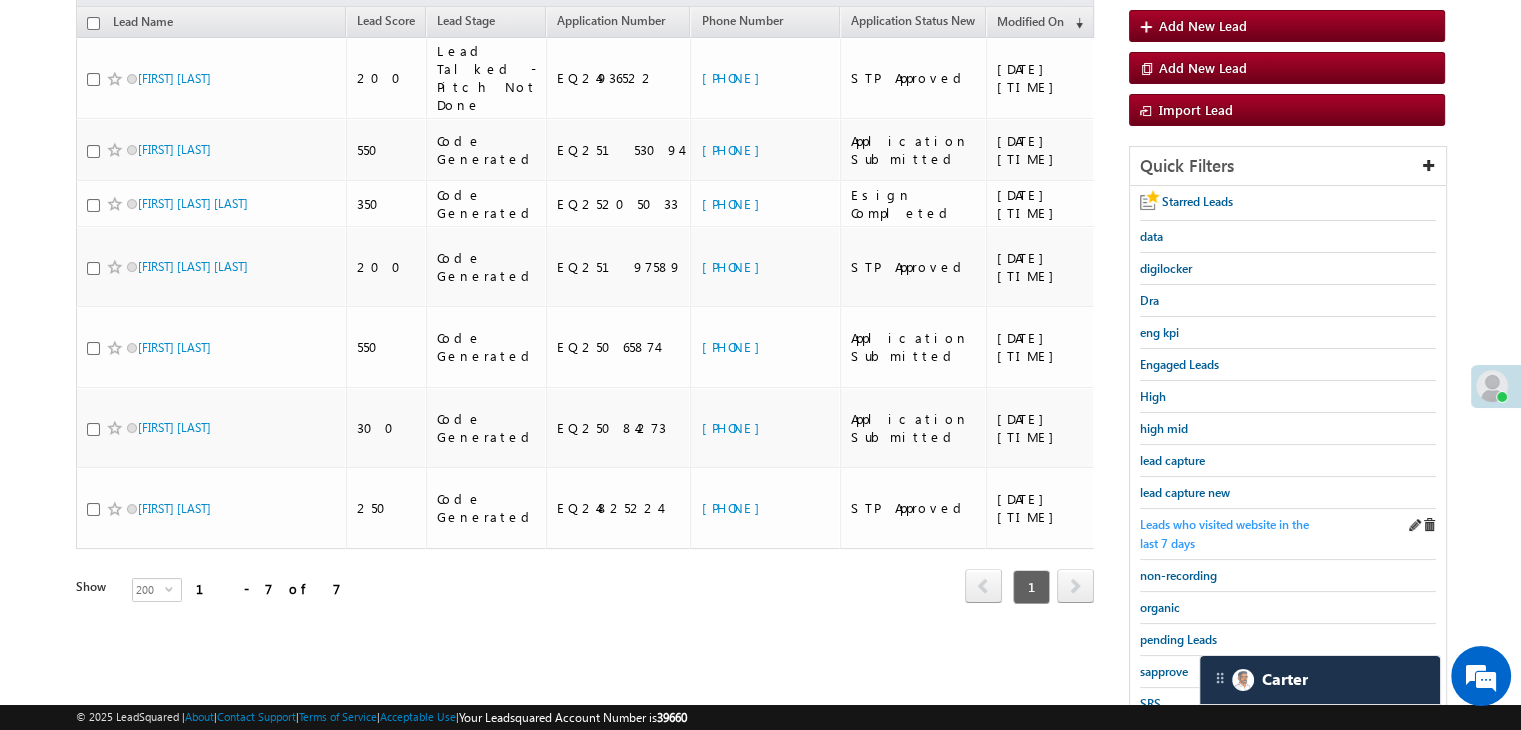 scroll, scrollTop: 363, scrollLeft: 0, axis: vertical 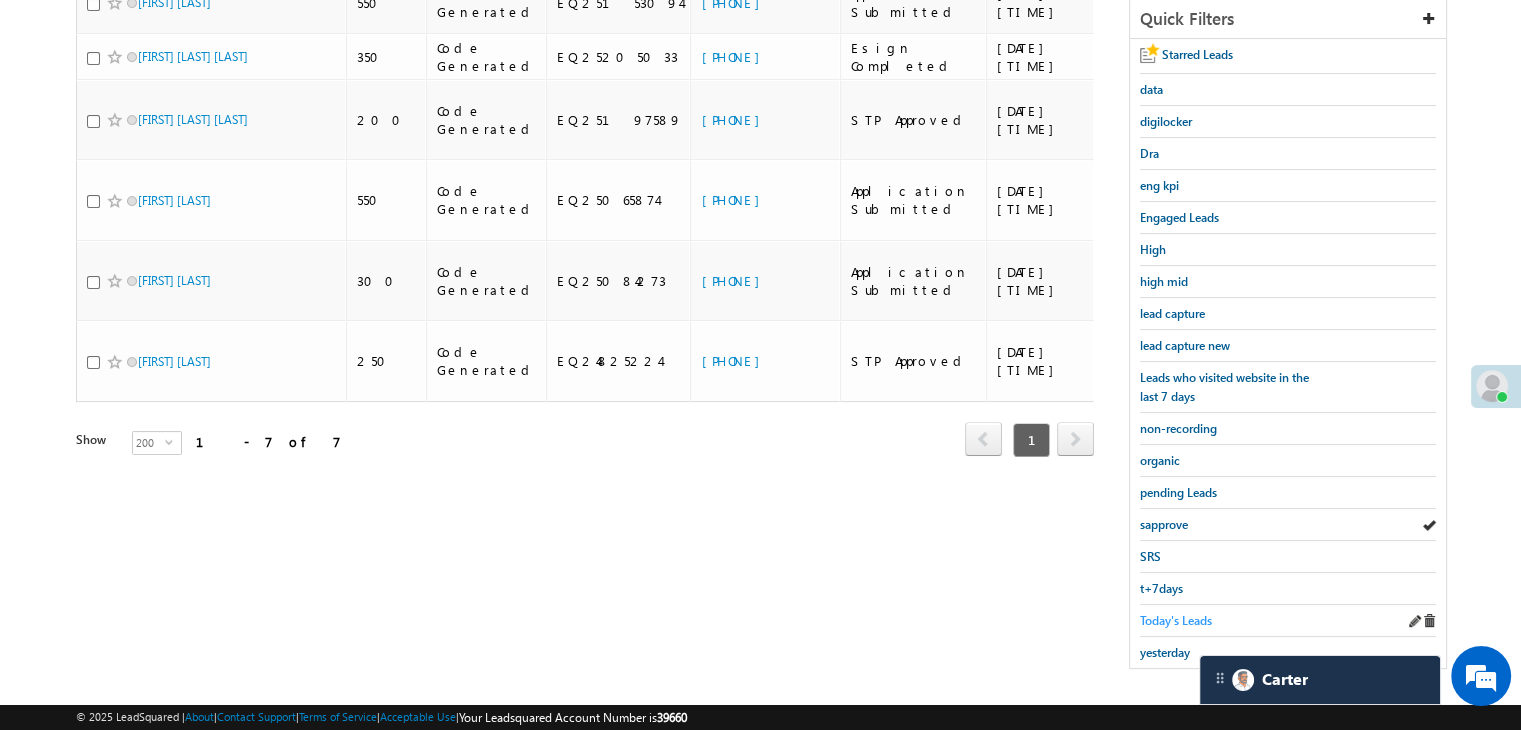 click on "Today's Leads" at bounding box center [1176, 620] 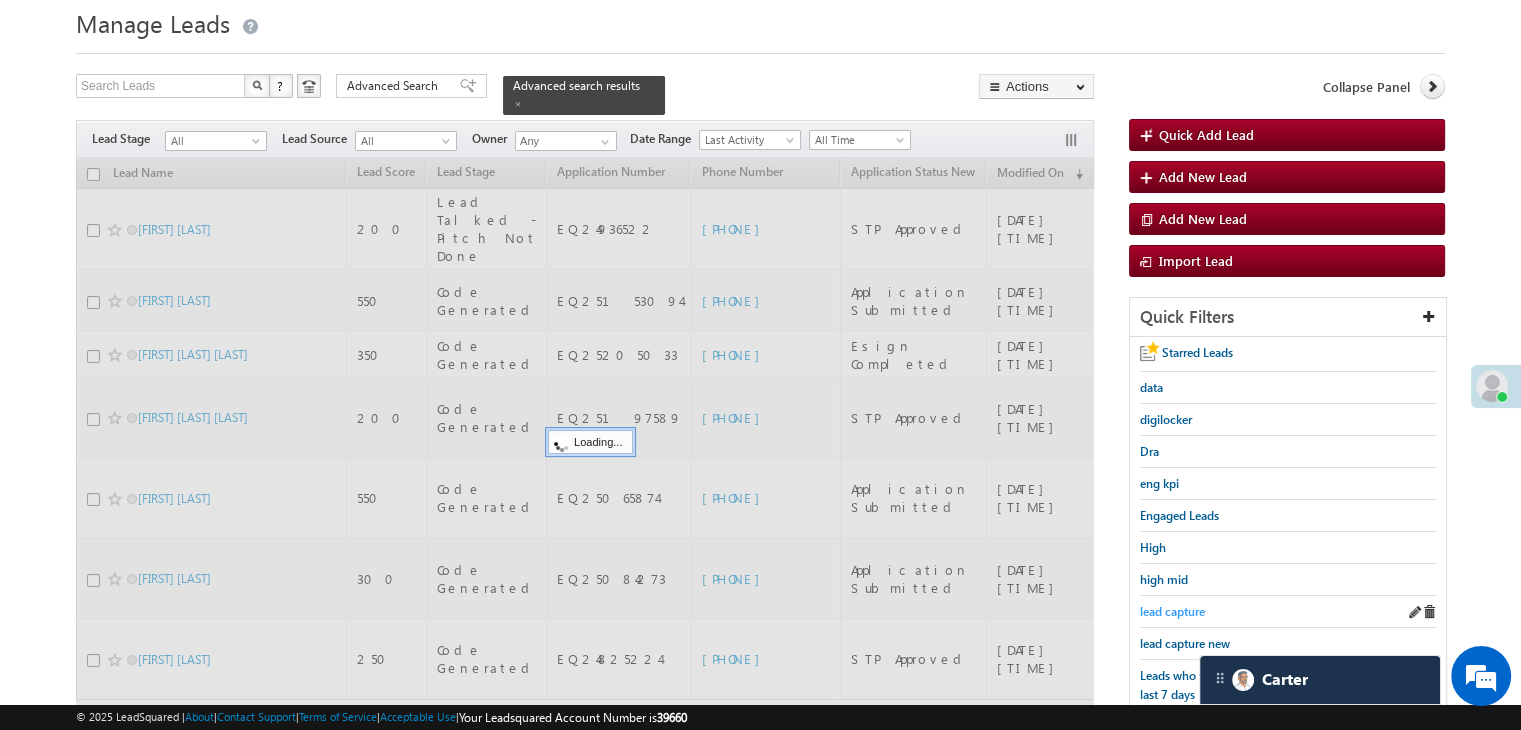 scroll, scrollTop: 63, scrollLeft: 0, axis: vertical 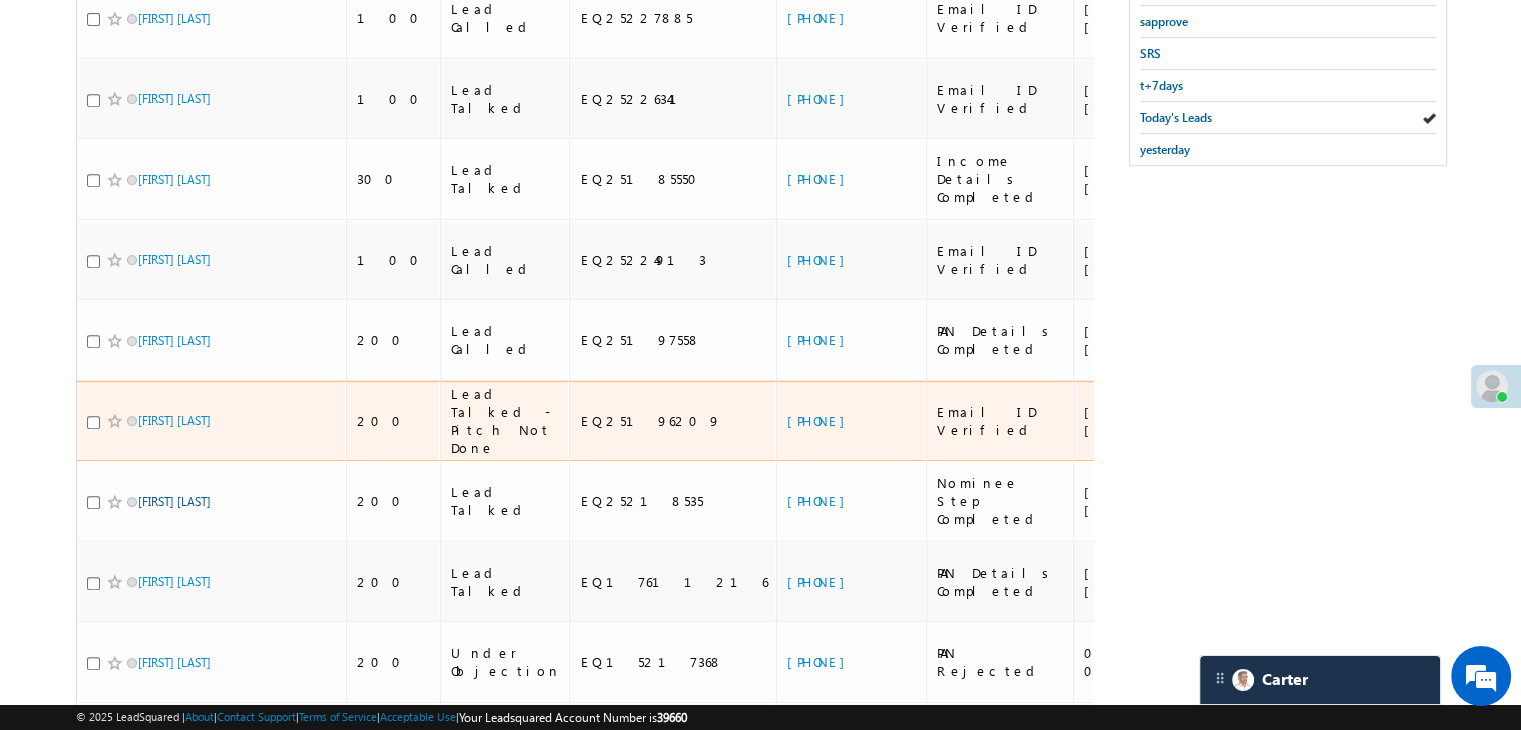 drag, startPoint x: 172, startPoint y: 137, endPoint x: 164, endPoint y: 246, distance: 109.29318 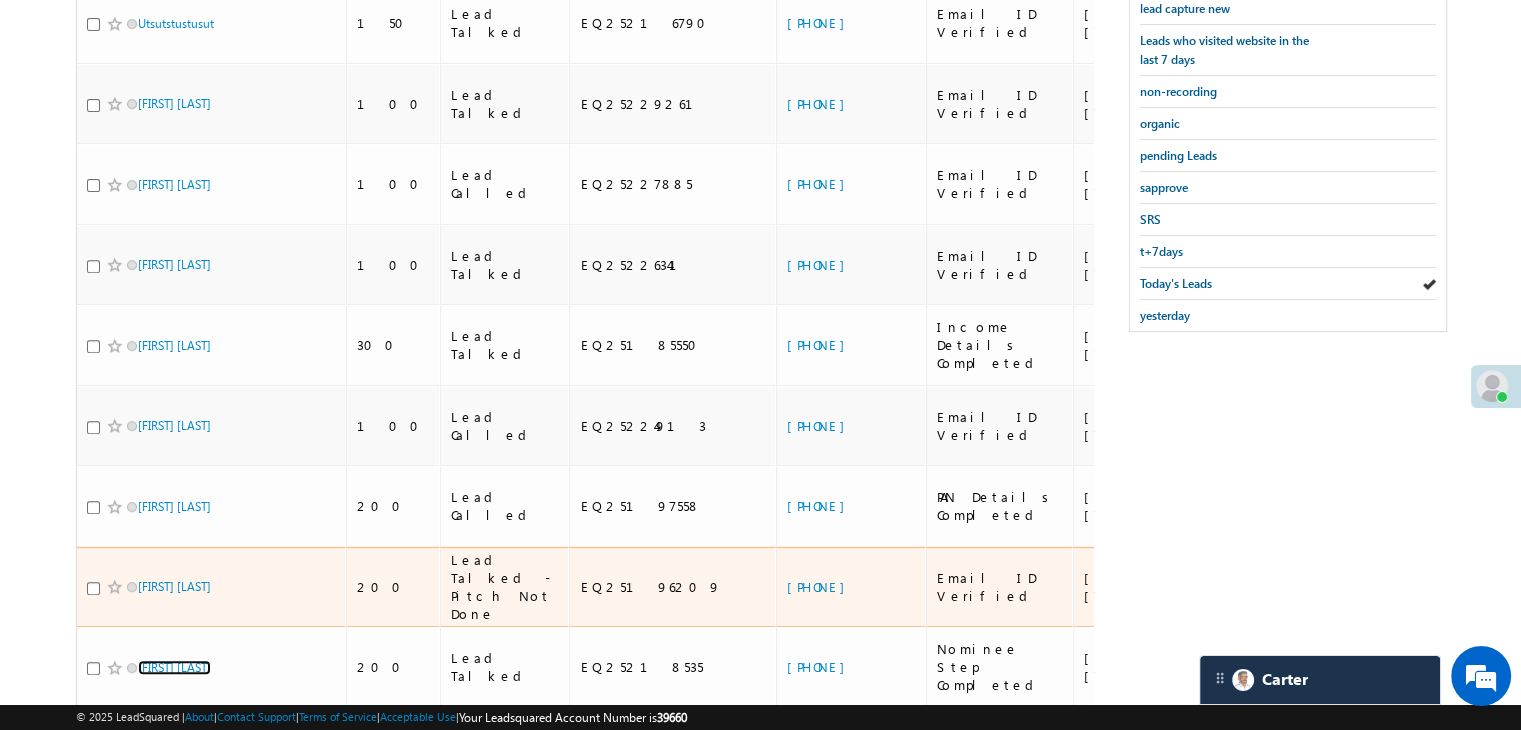 scroll, scrollTop: 666, scrollLeft: 0, axis: vertical 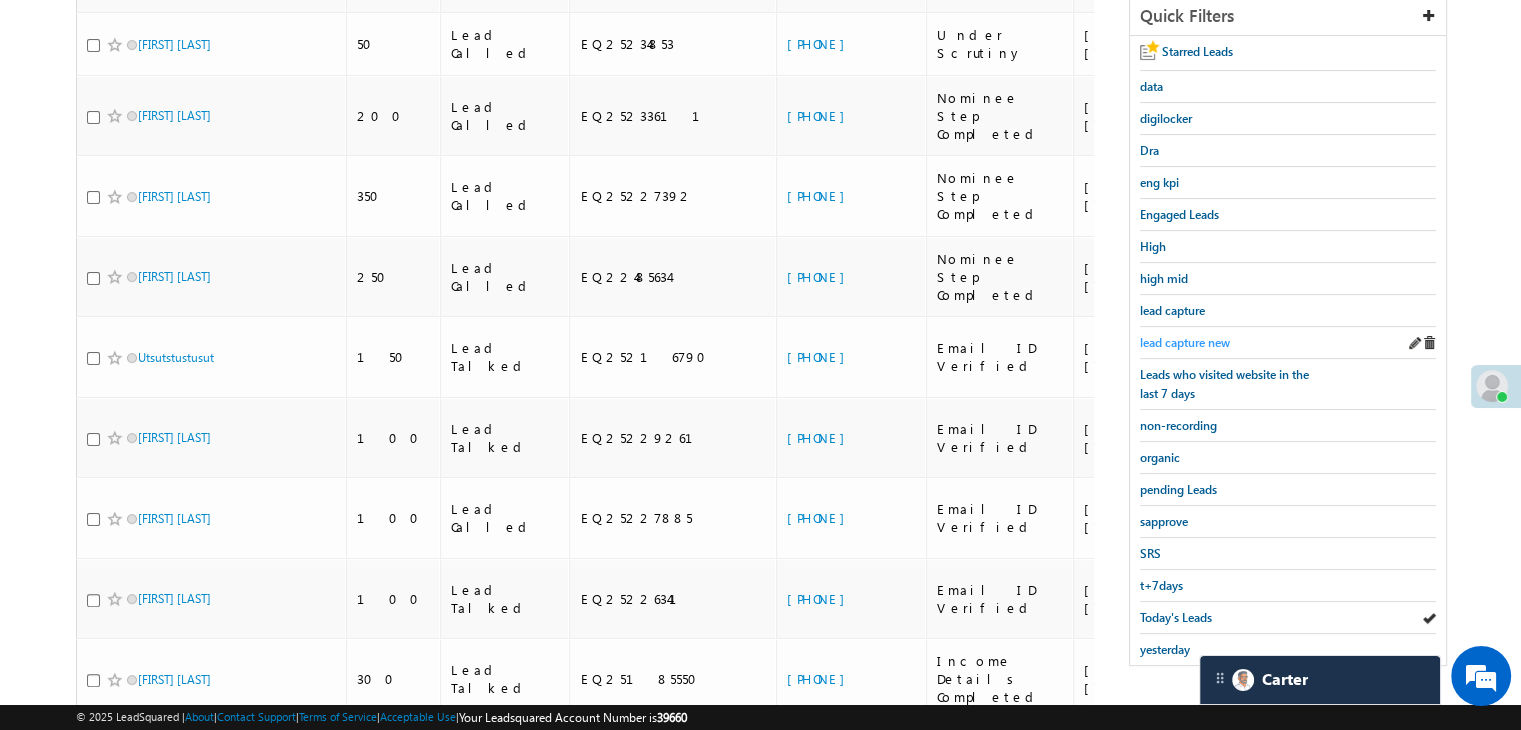 click on "lead capture new" at bounding box center [1185, 342] 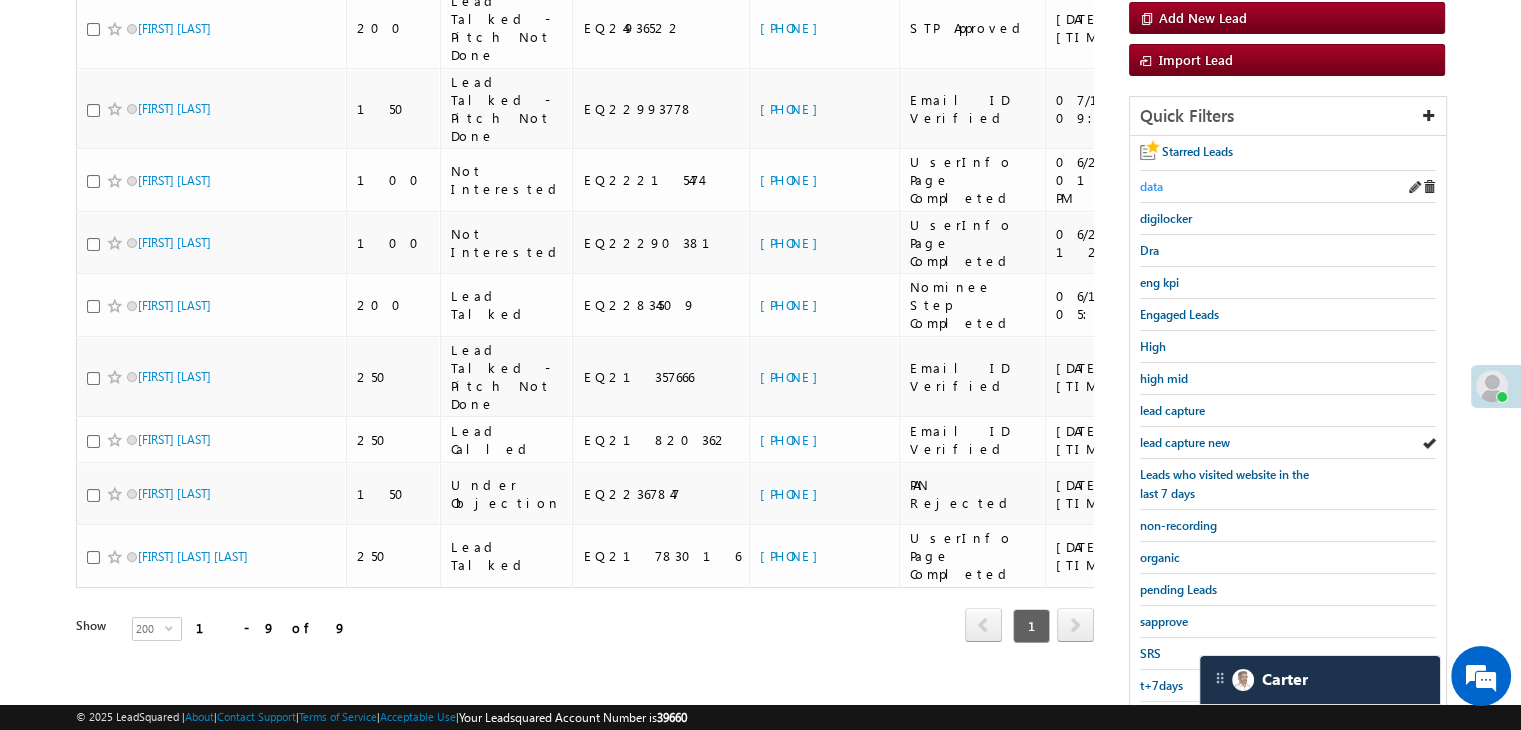scroll, scrollTop: 166, scrollLeft: 0, axis: vertical 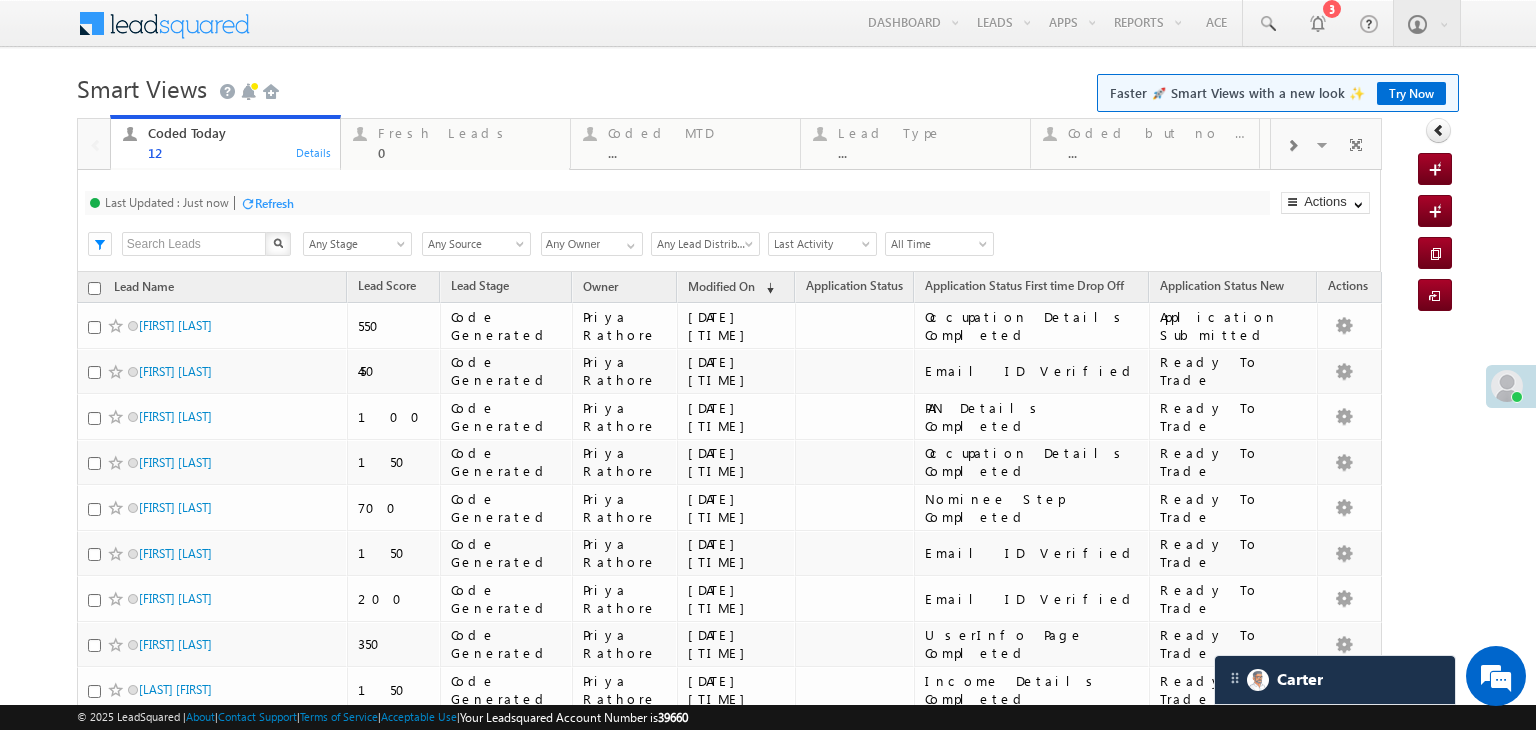 click on "Refresh" at bounding box center [274, 203] 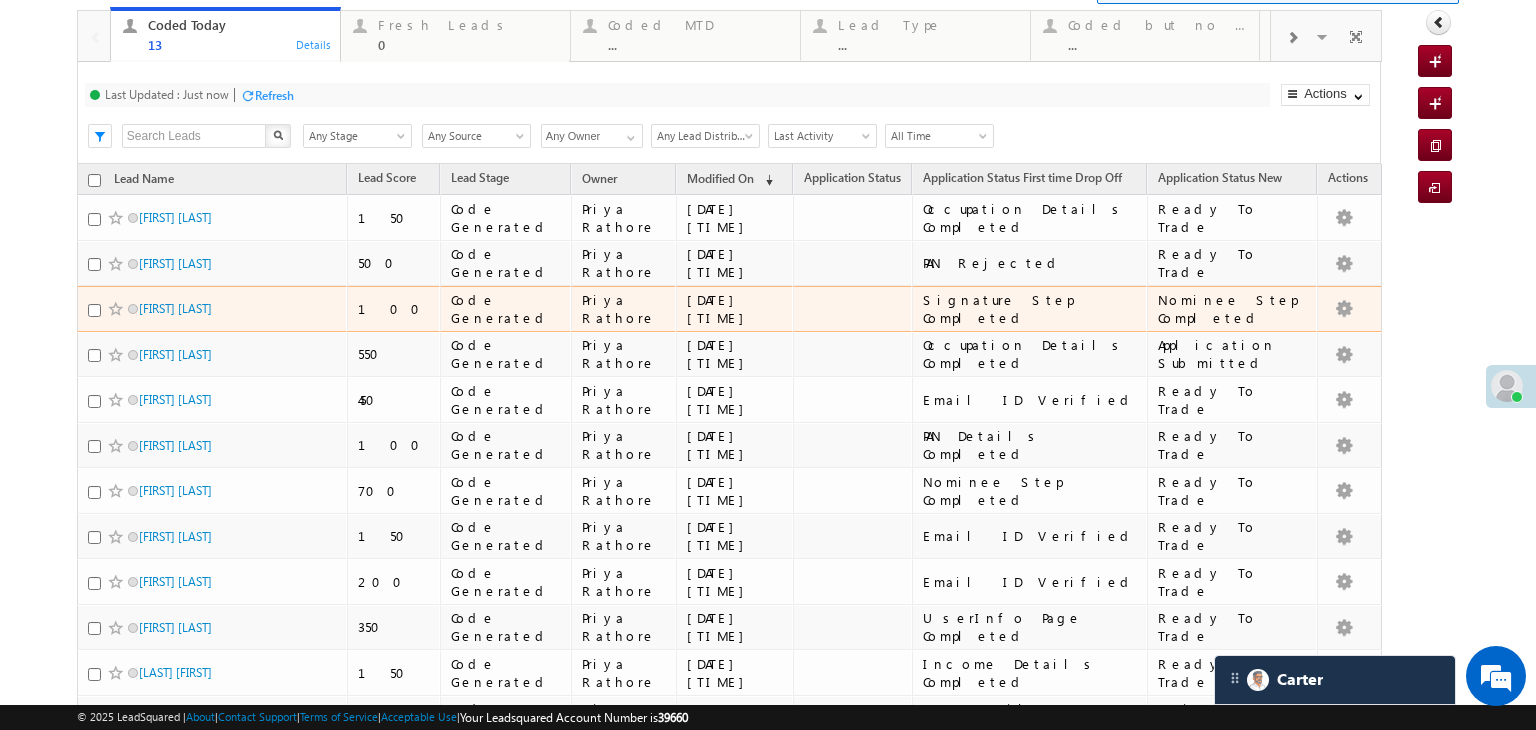 scroll, scrollTop: 0, scrollLeft: 0, axis: both 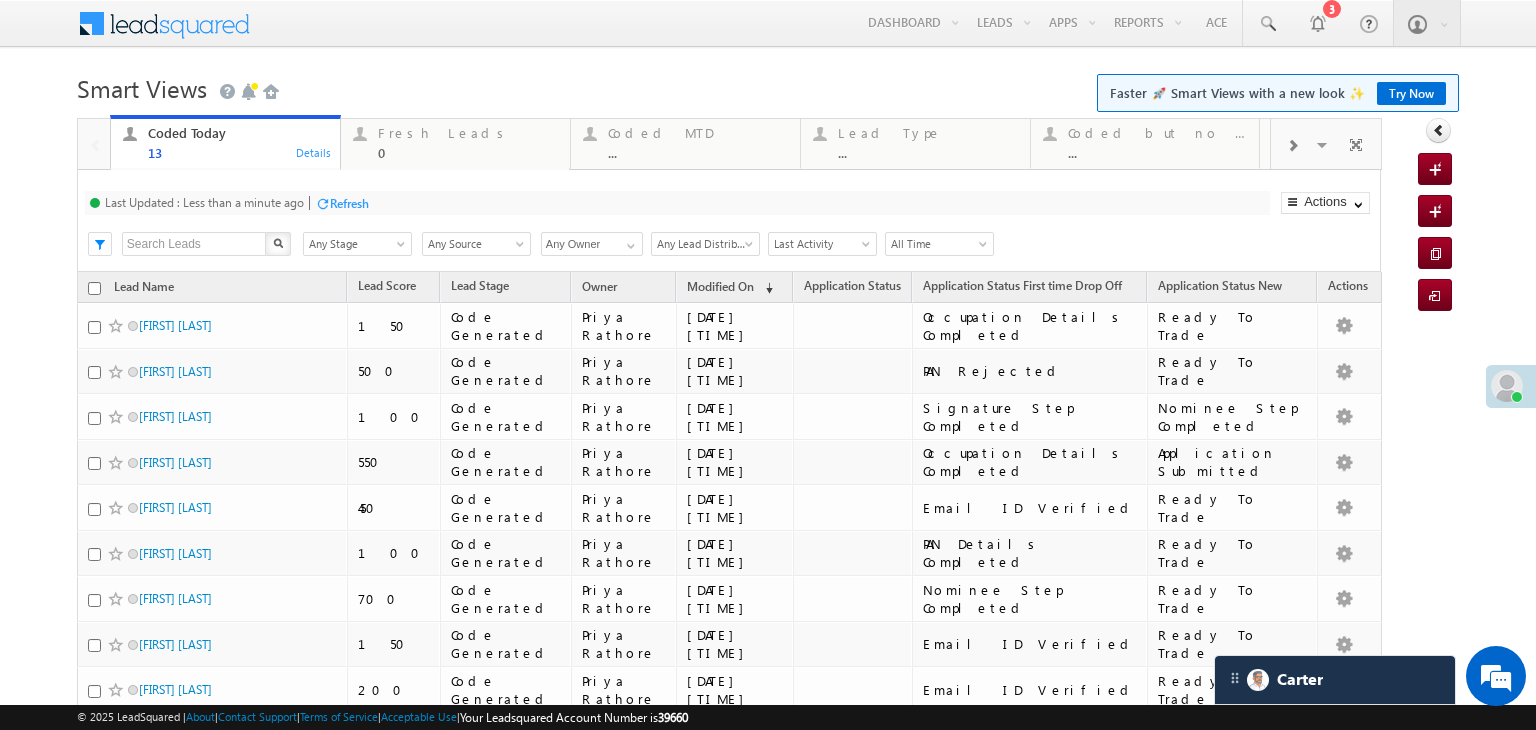 click on "Refresh" at bounding box center [349, 203] 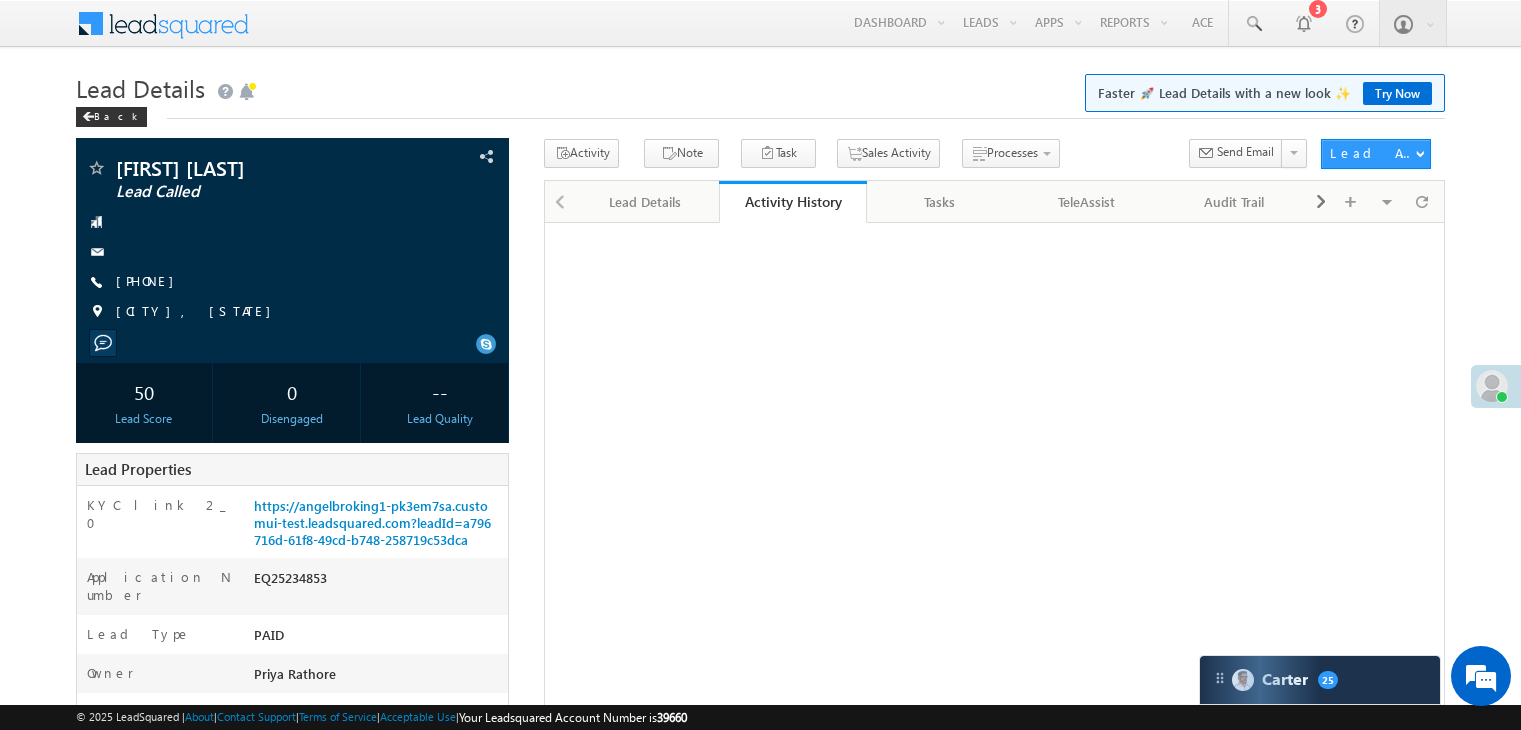 scroll, scrollTop: 100, scrollLeft: 0, axis: vertical 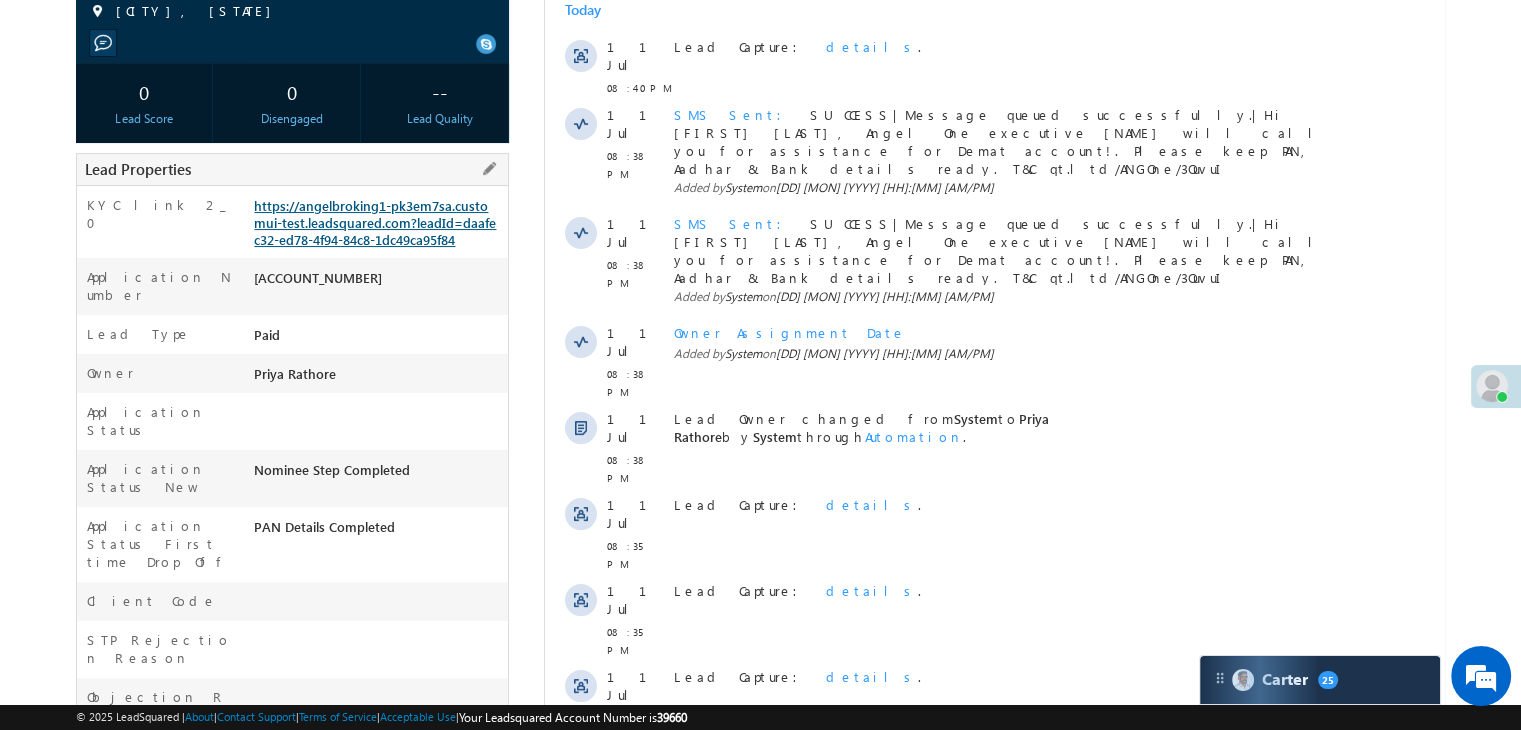 click on "https://angelbroking1-pk3em7sa.customui-test.leadsquared.com?leadId=daafec32-ed78-4f94-84c8-1dc49ca95f84" at bounding box center (375, 222) 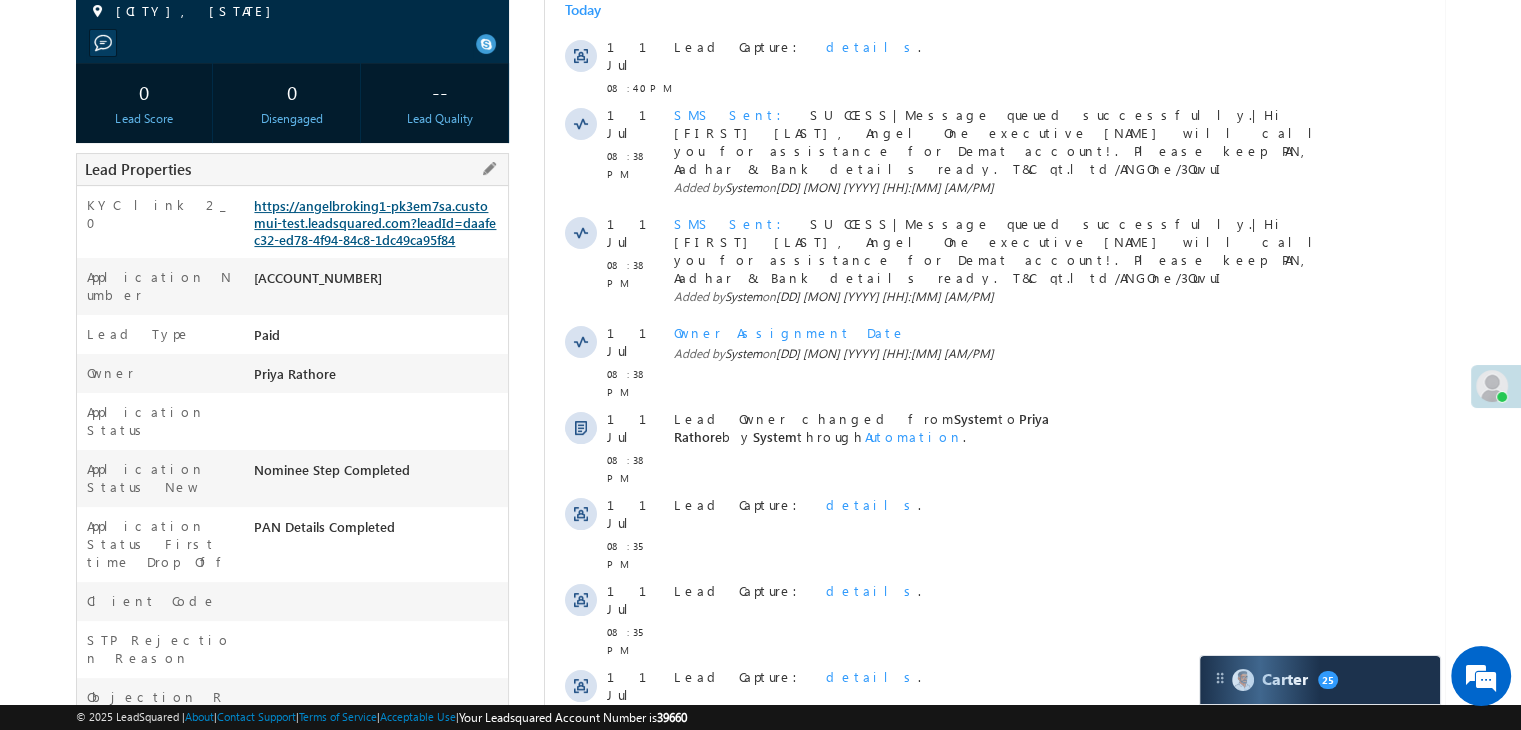 scroll, scrollTop: 0, scrollLeft: 0, axis: both 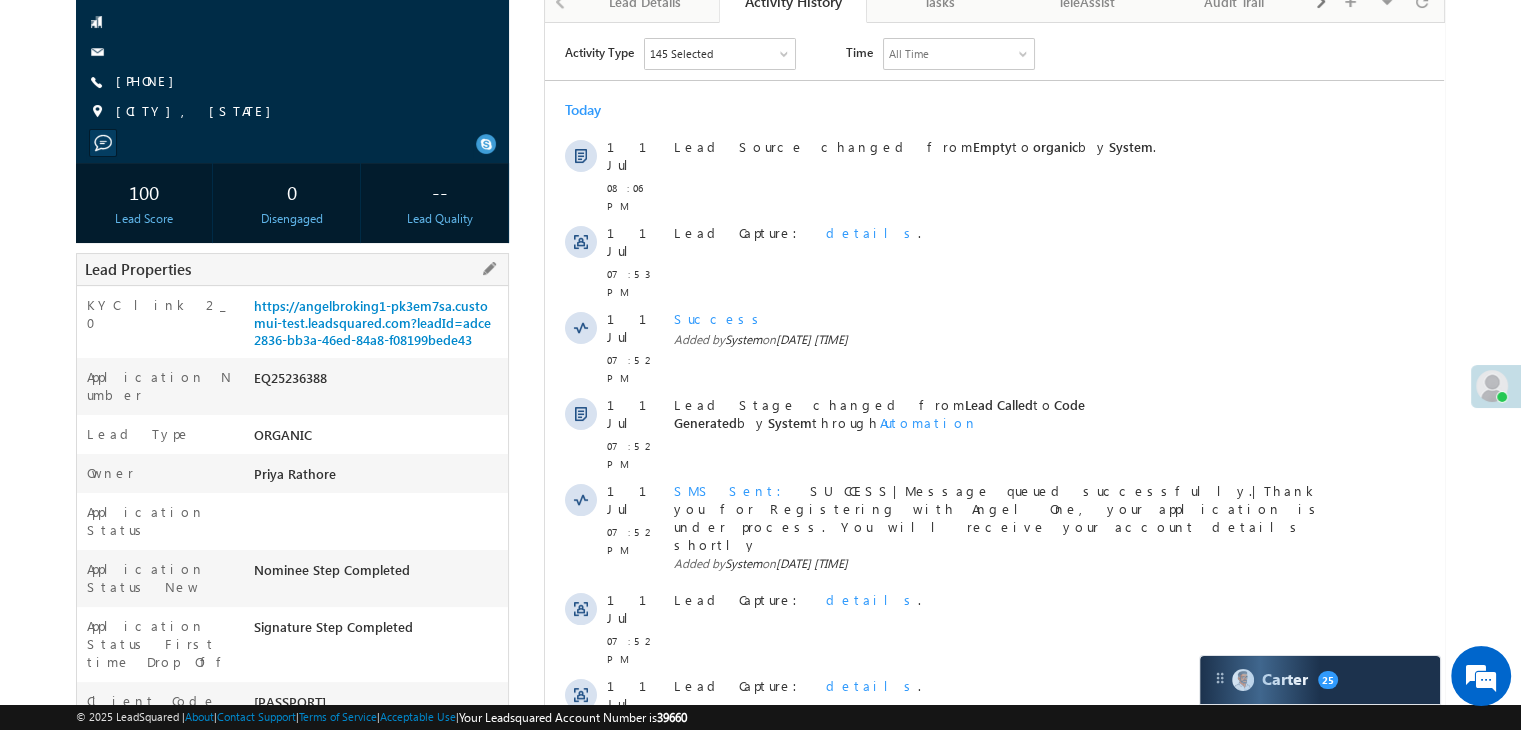 click on "https://angelbroking1-pk3em7sa.customui-test.leadsquared.com?leadId=adce2836-bb3a-46ed-84a8-f08199bede43" at bounding box center [378, 327] 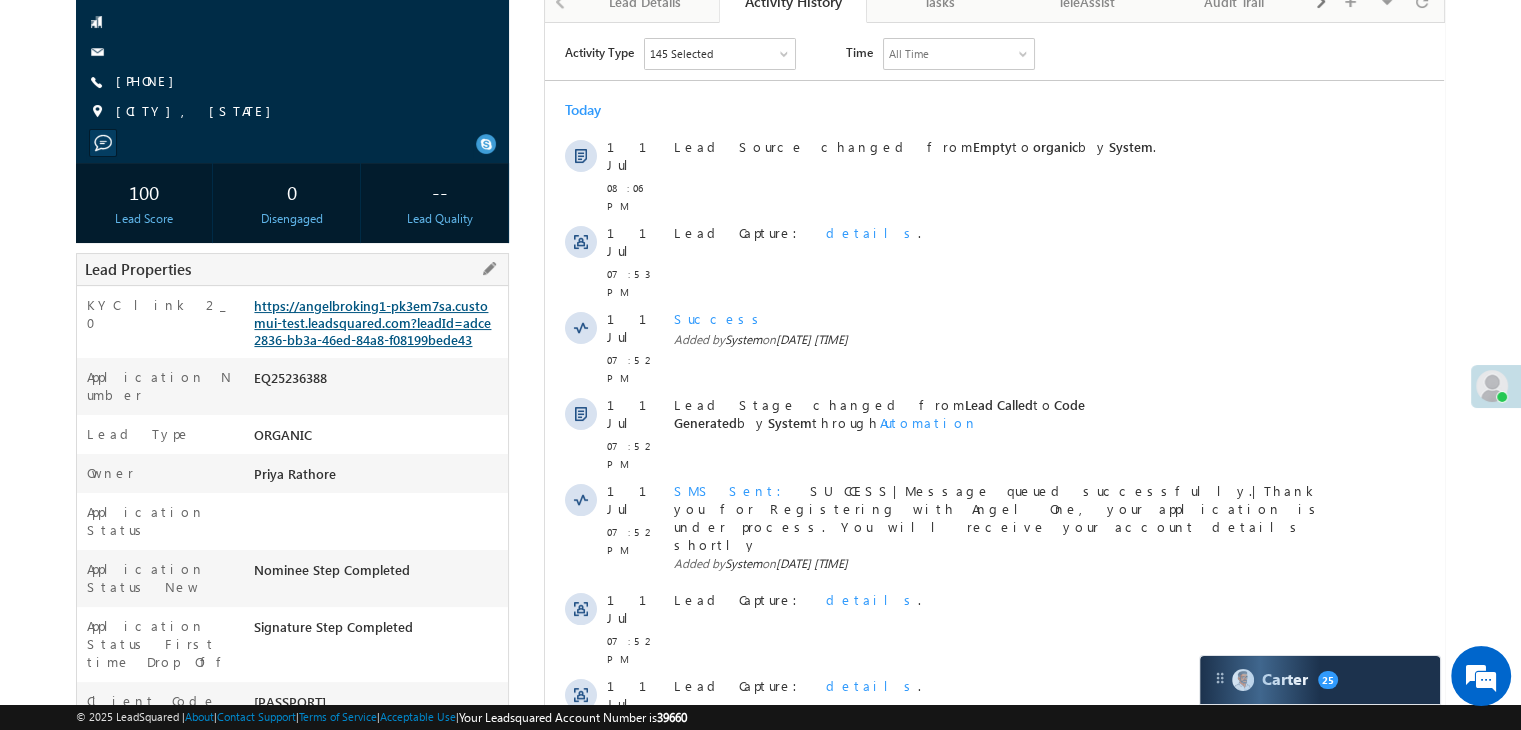 click on "https://angelbroking1-pk3em7sa.customui-test.leadsquared.com?leadId=adce2836-bb3a-46ed-84a8-f08199bede43" at bounding box center [372, 322] 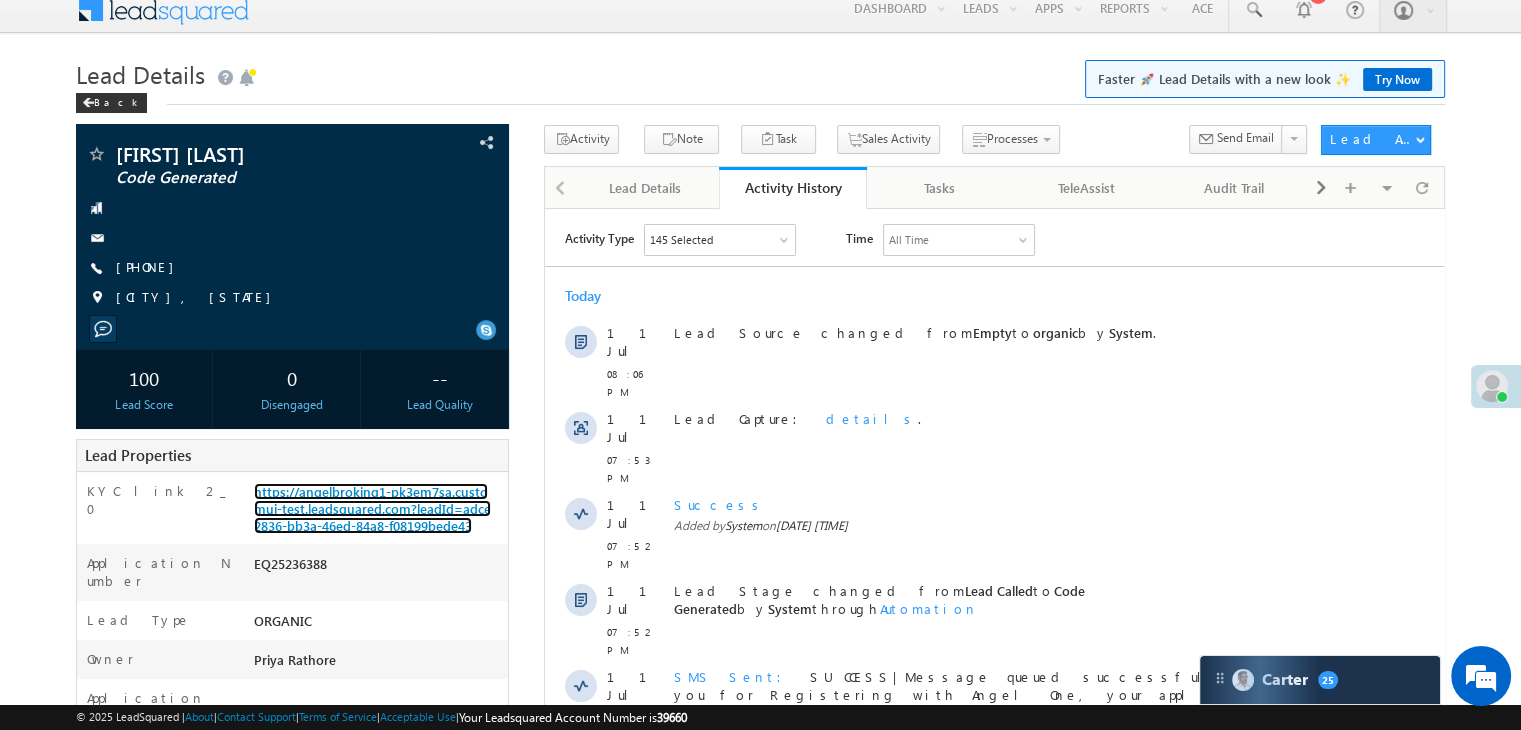 scroll, scrollTop: 0, scrollLeft: 0, axis: both 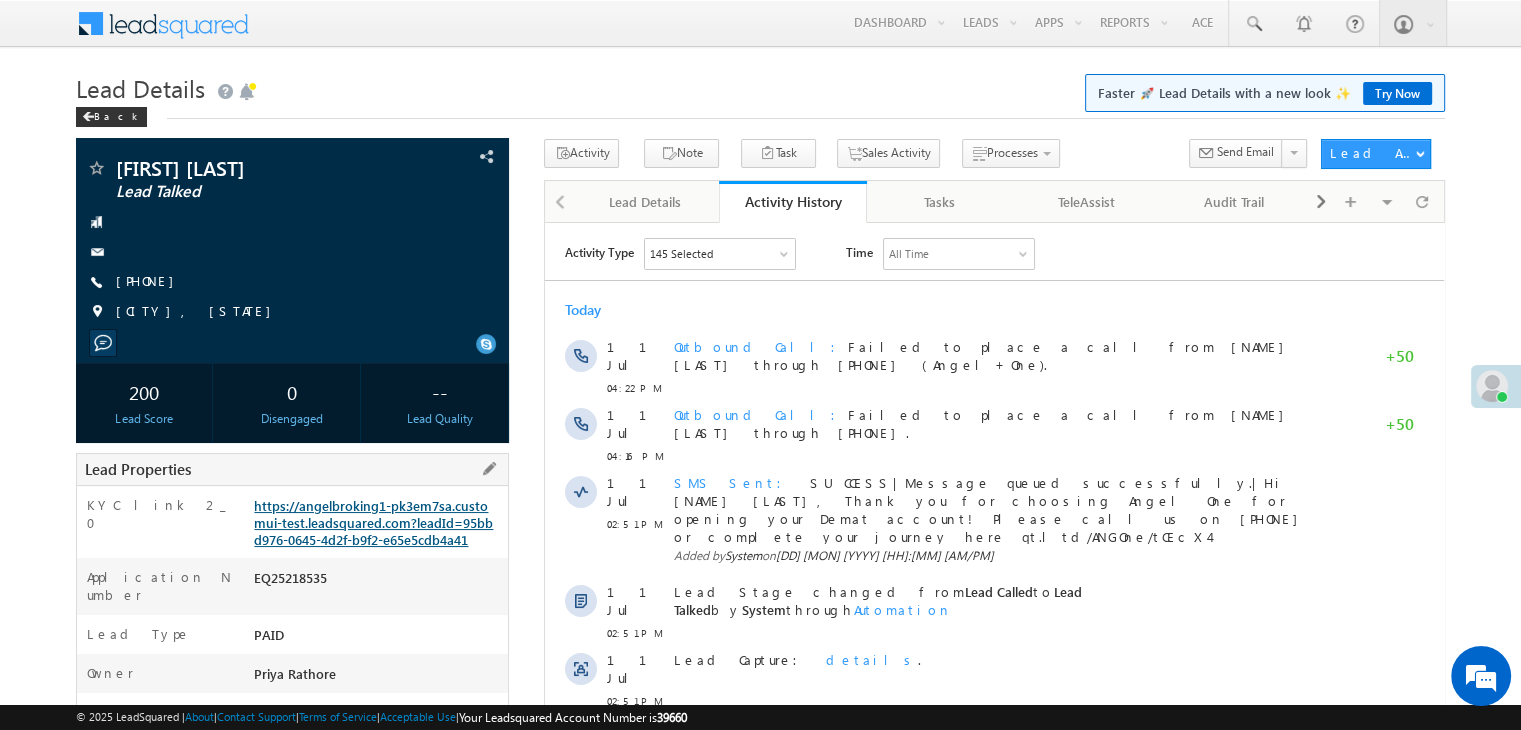 click on "https://angelbroking1-pk3em7sa.customui-test.leadsquared.com?leadId=95bbd976-0645-4d2f-b9f2-e65e5cdb4a41" at bounding box center (373, 522) 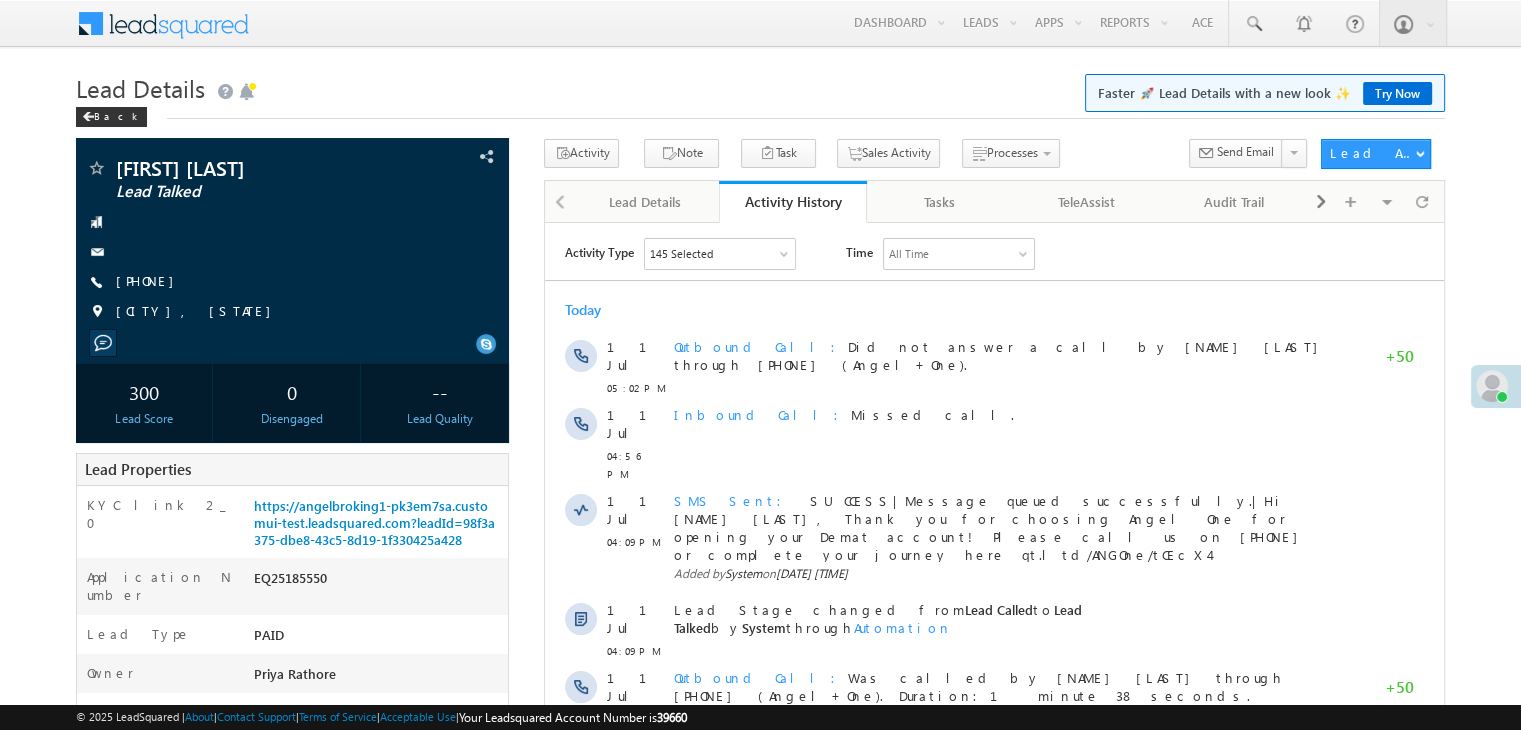 scroll, scrollTop: 0, scrollLeft: 0, axis: both 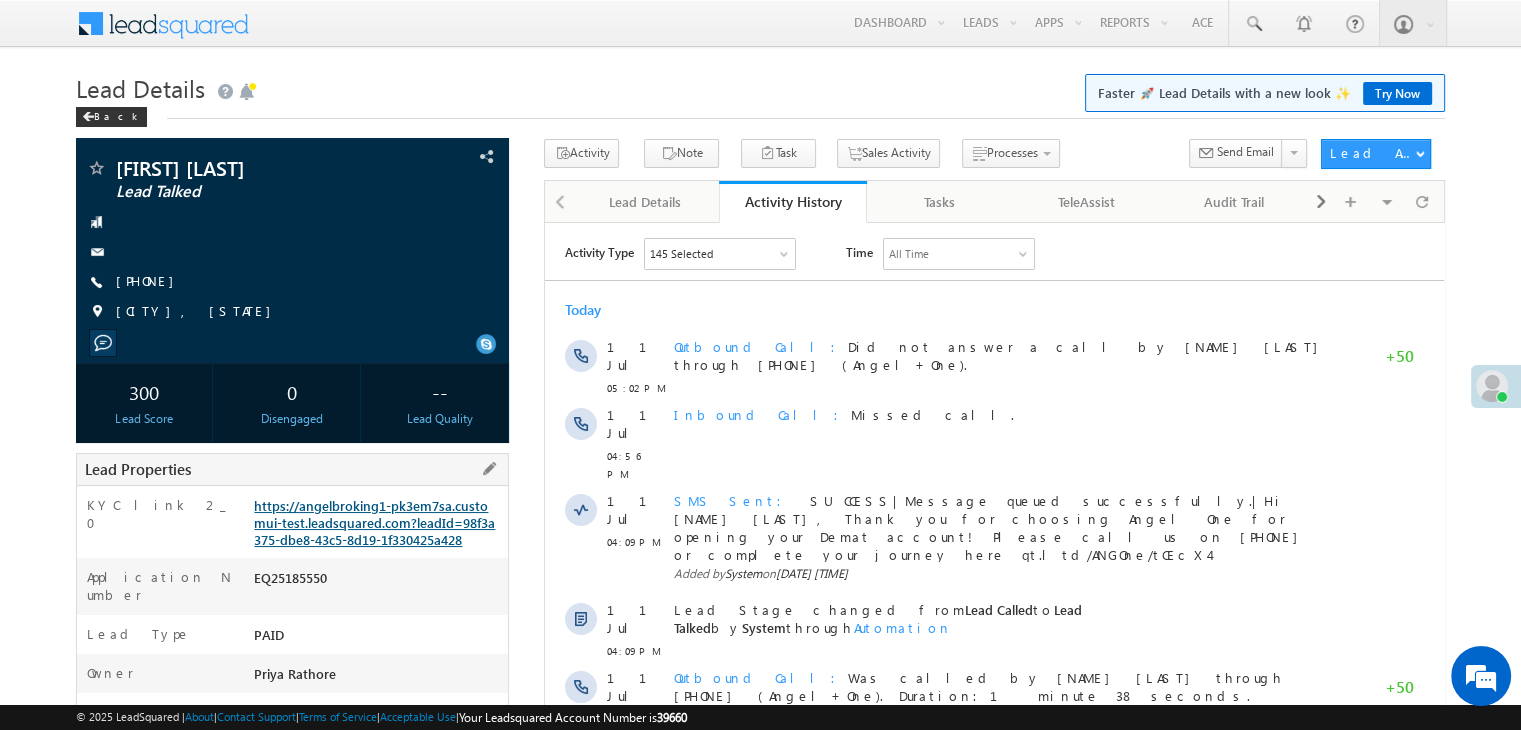 click on "https://angelbroking1-pk3em7sa.customui-test.leadsquared.com?leadId=98f3a375-dbe8-43c5-8d19-1f330425a428" at bounding box center (374, 522) 